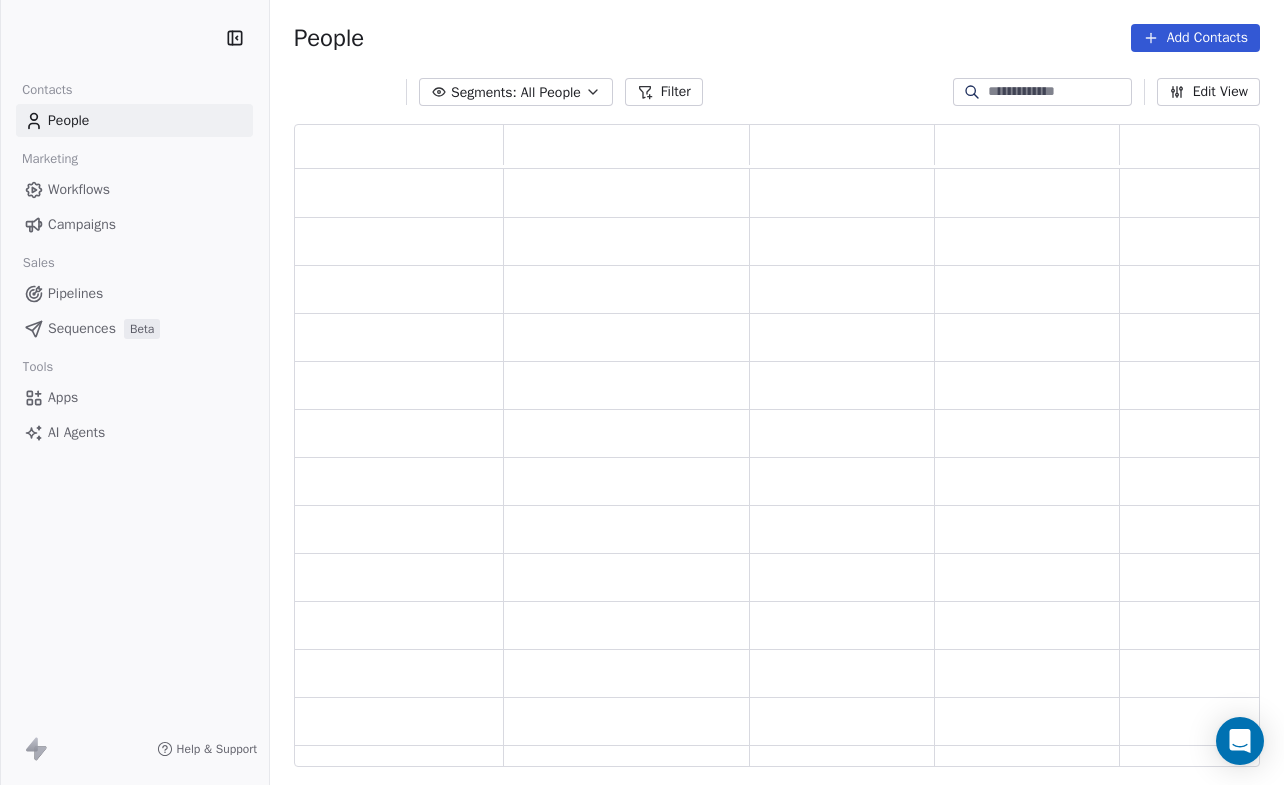 scroll, scrollTop: 0, scrollLeft: 0, axis: both 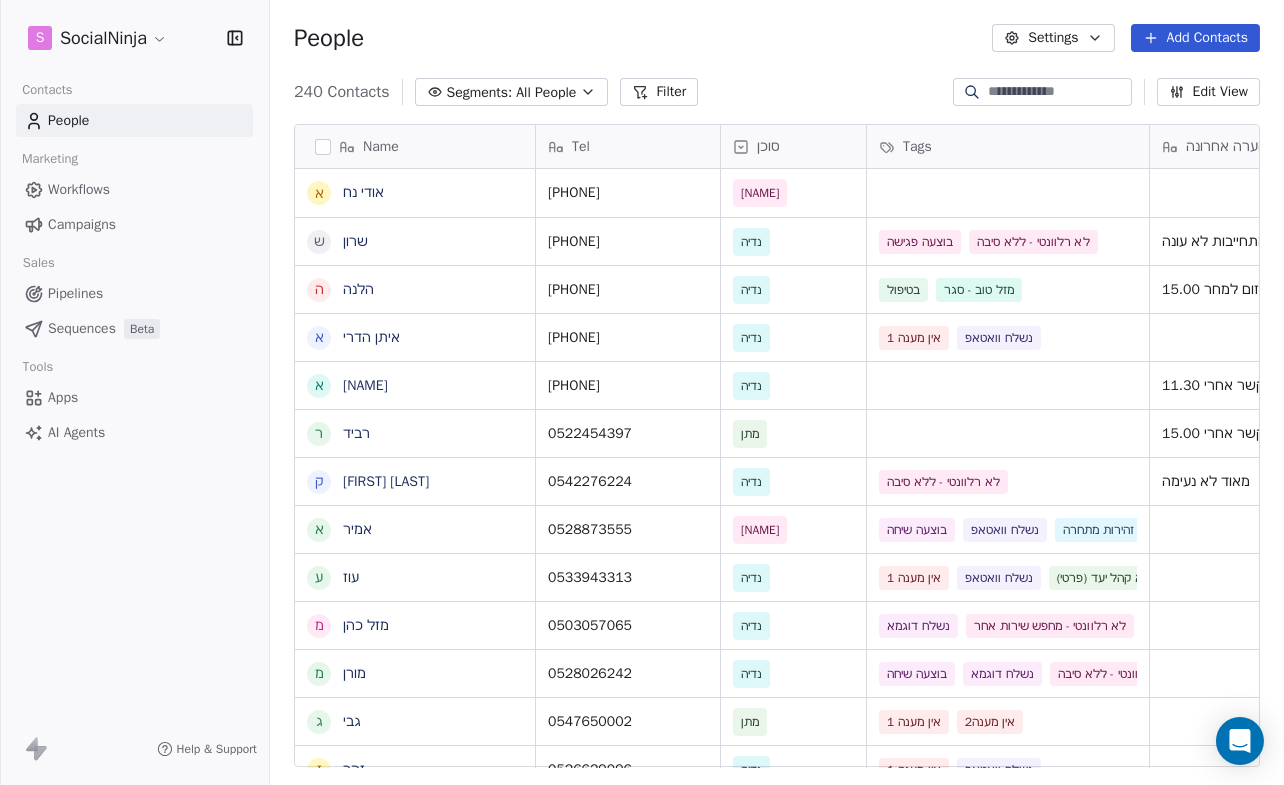 click at bounding box center [1058, 92] 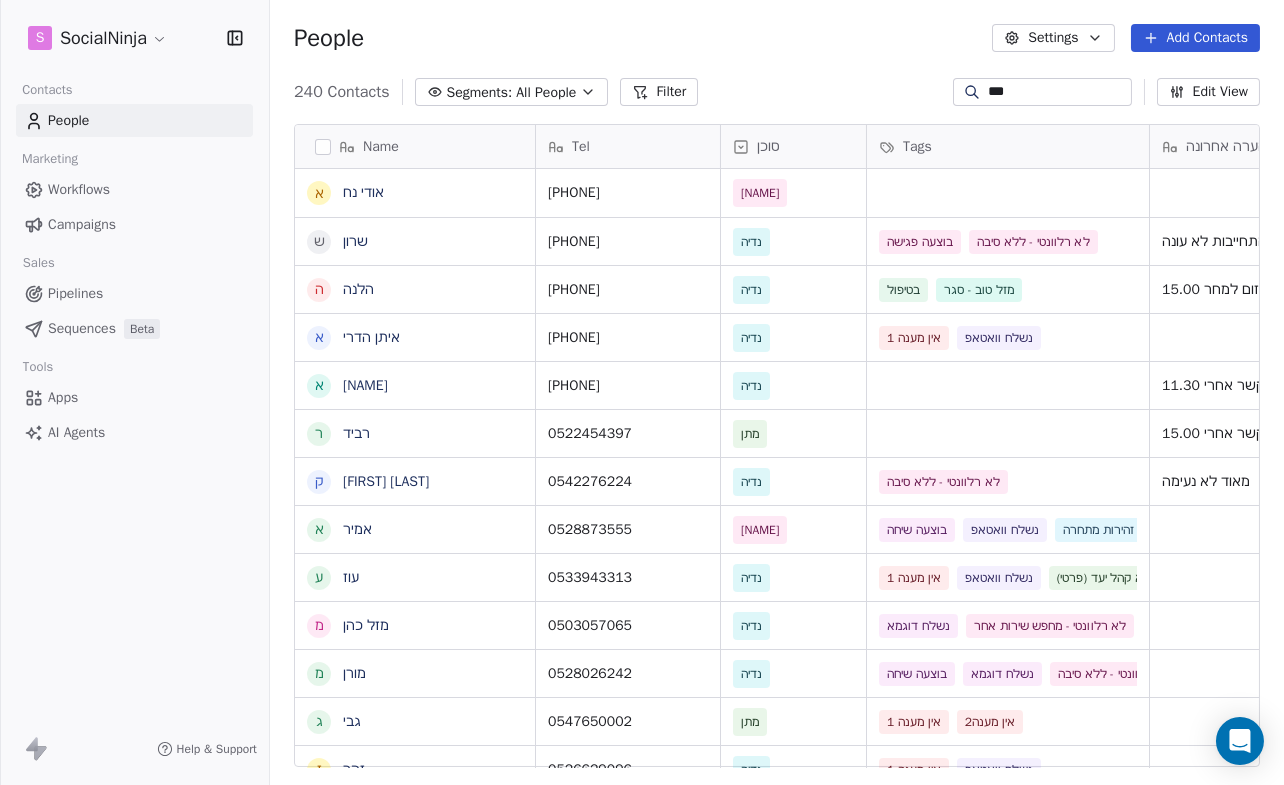 type on "****" 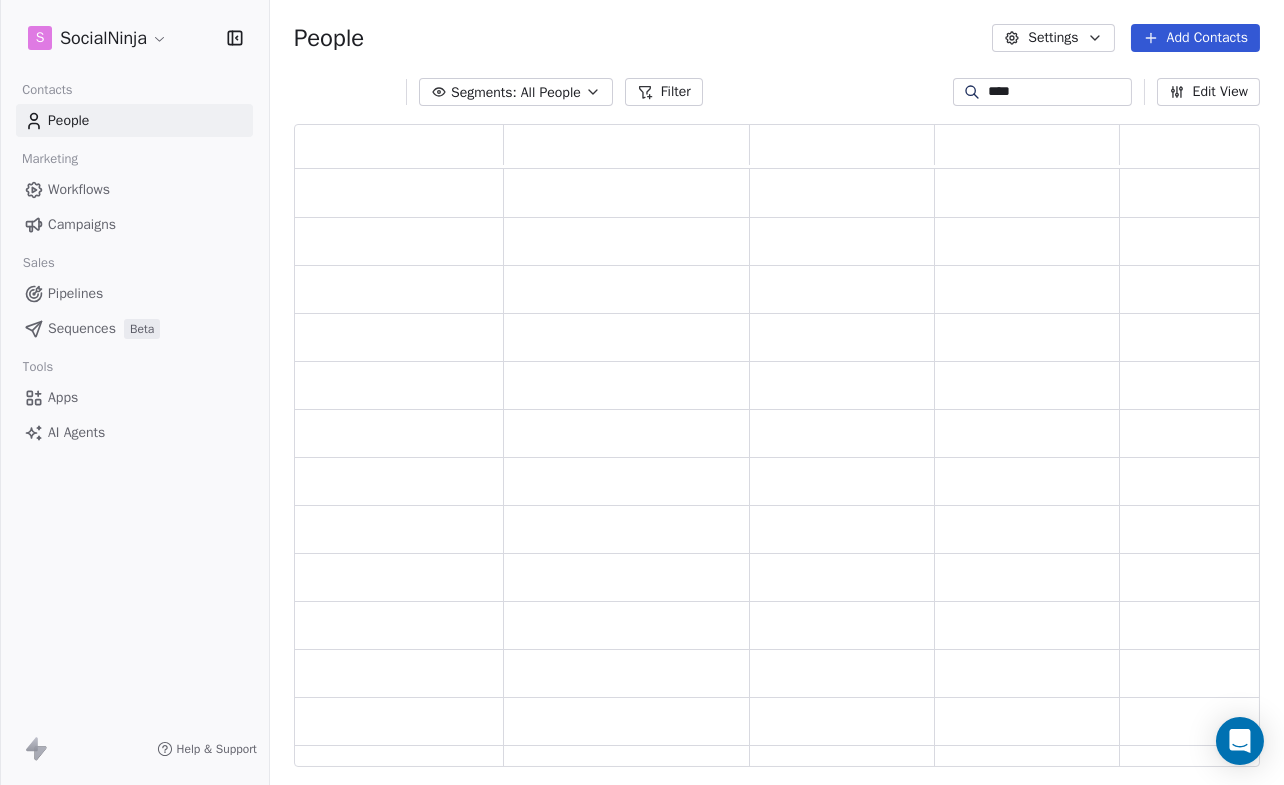 scroll, scrollTop: 0, scrollLeft: 0, axis: both 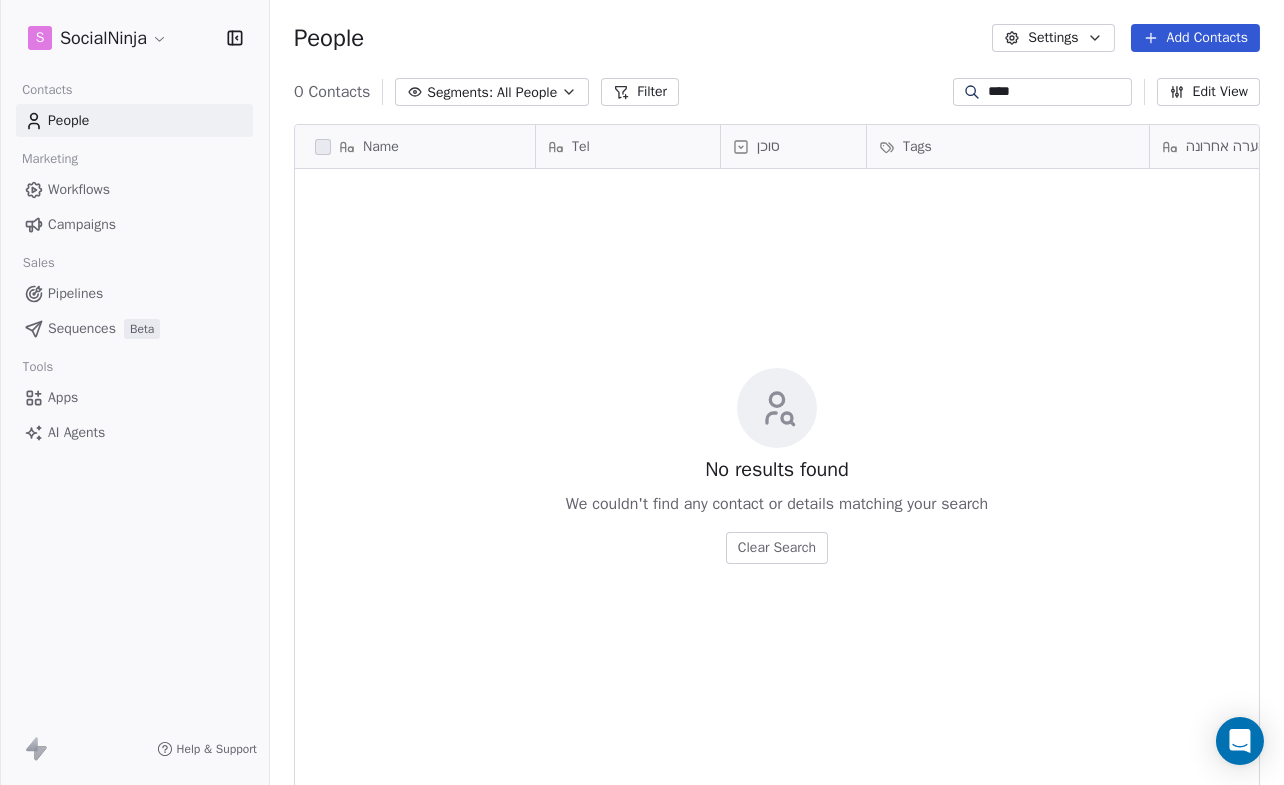 drag, startPoint x: 1025, startPoint y: 96, endPoint x: 926, endPoint y: 92, distance: 99.08077 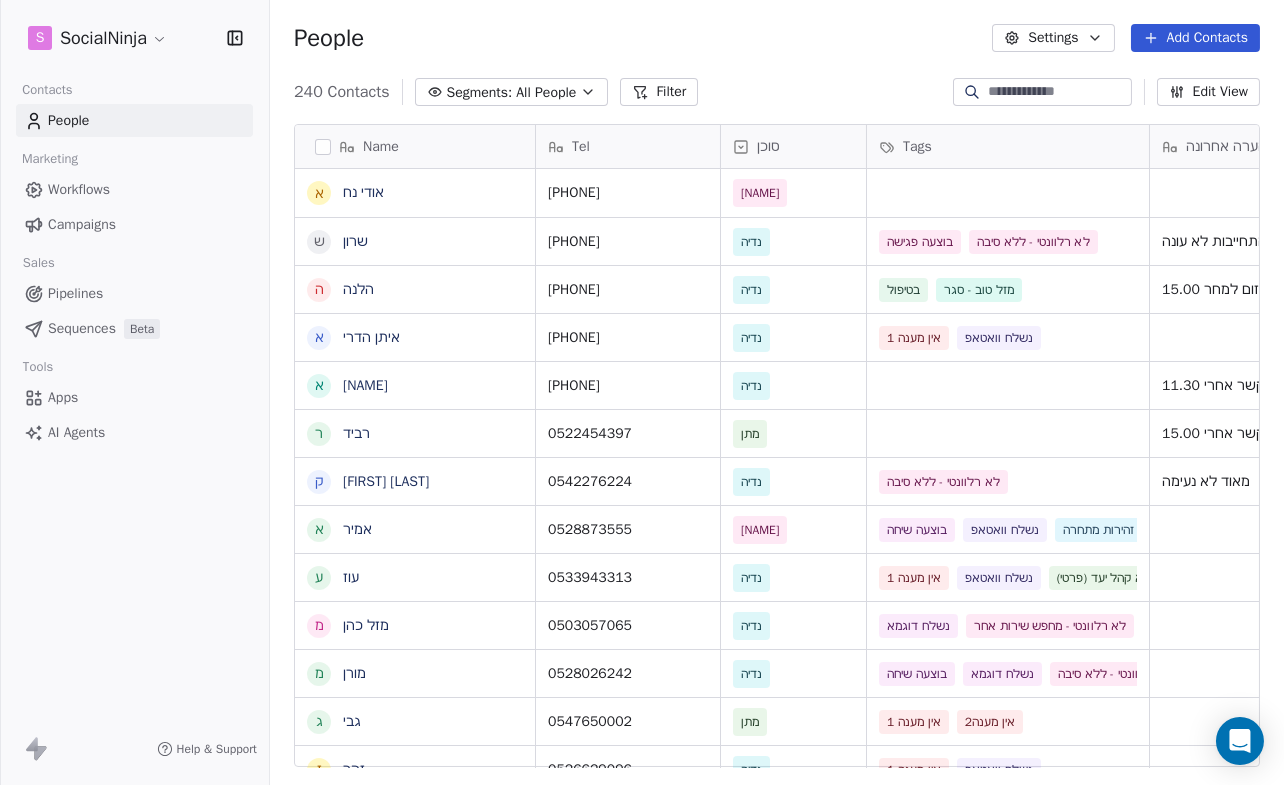 click on "Add Contacts" at bounding box center [1195, 38] 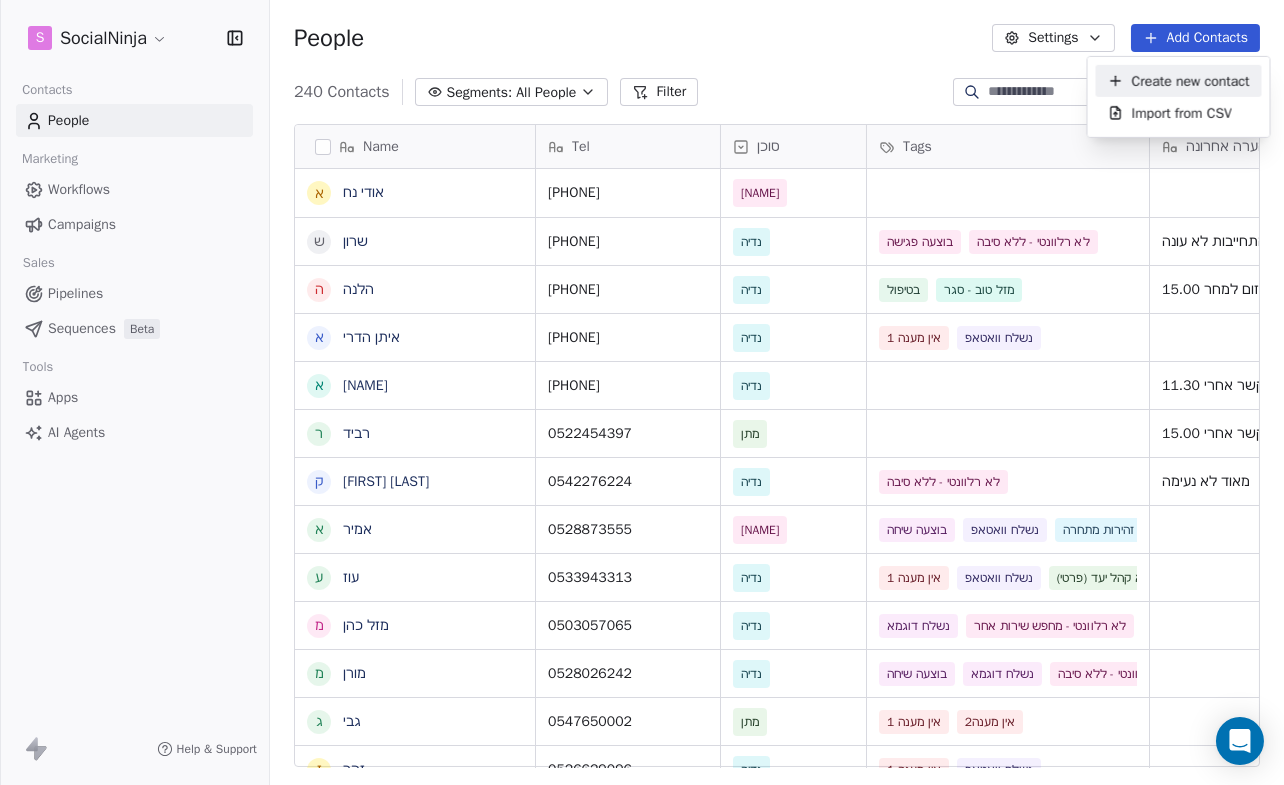 click on "Create new contact" at bounding box center (1191, 80) 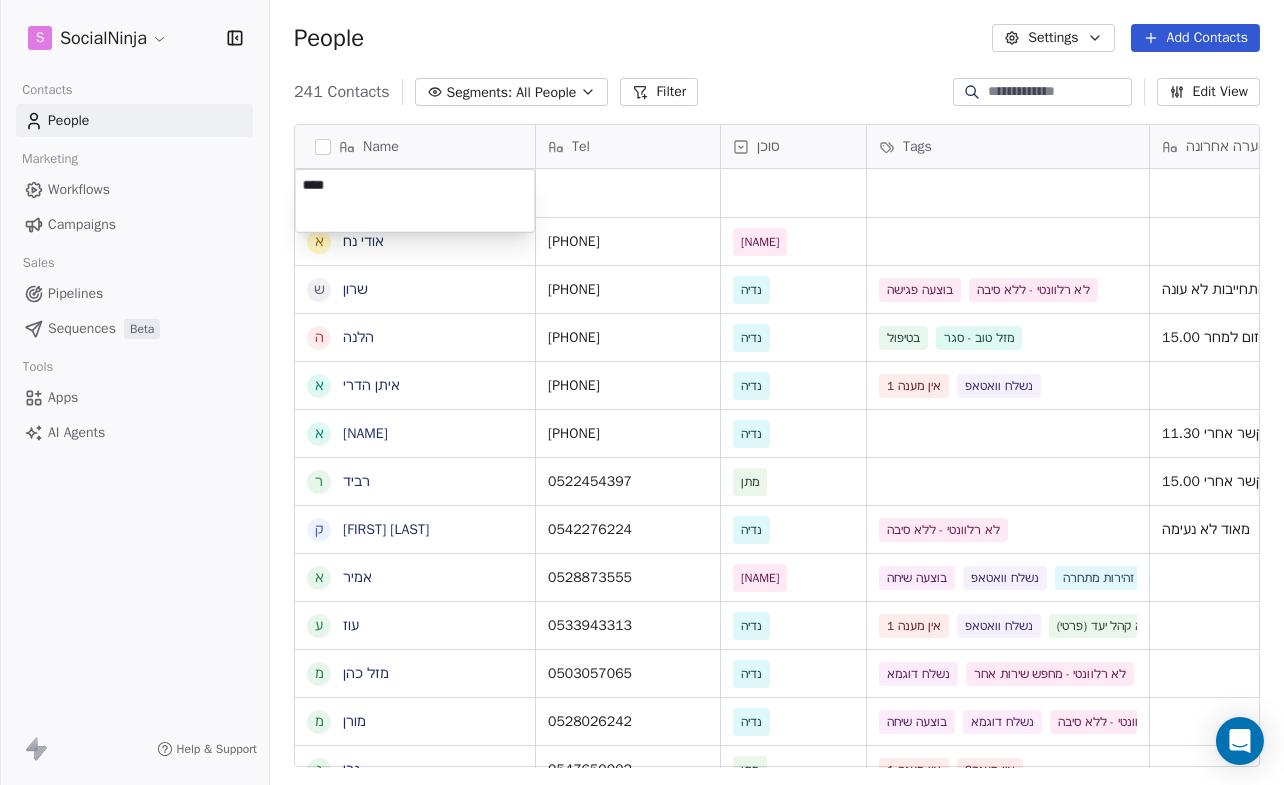 type on "*****" 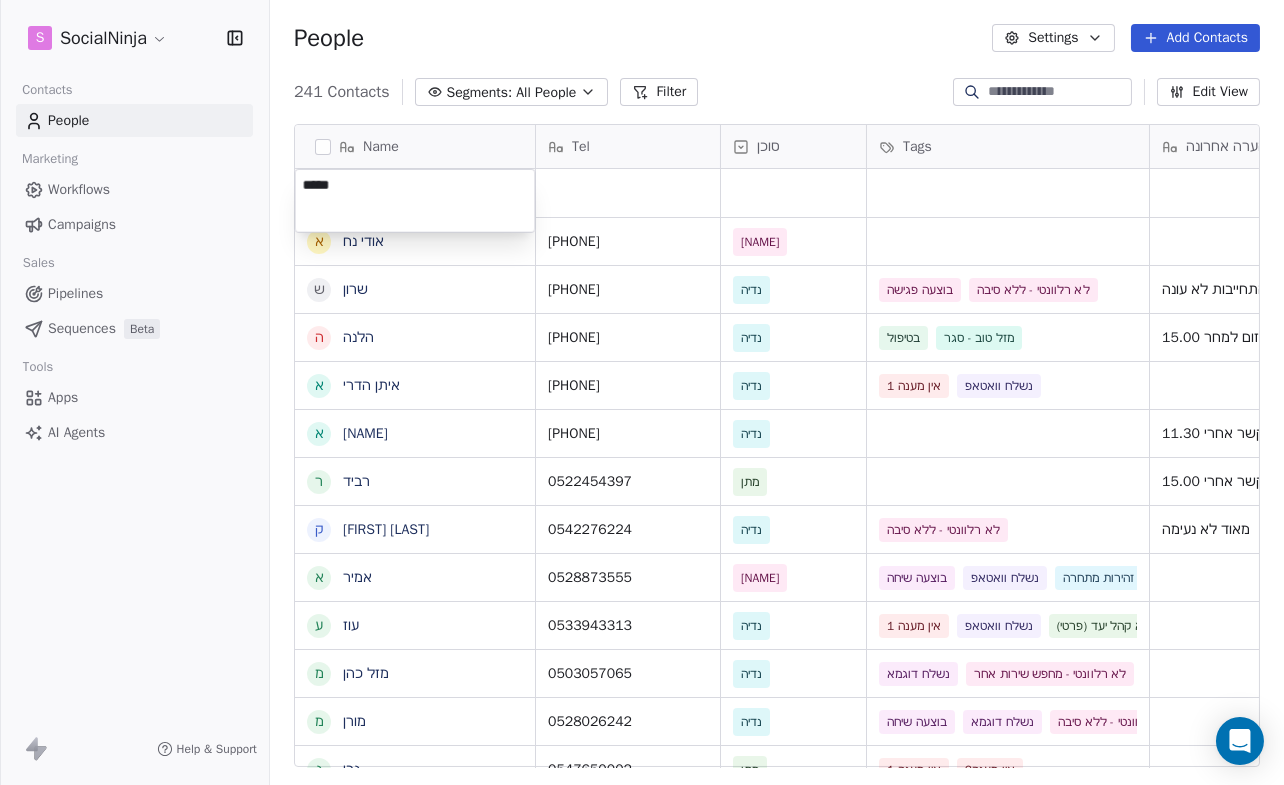click on "Name א אלירן א אודי נח ש שרון ה הלנה א איתן הדרי א אייל ר רביד ק קוראל אנגלשטיין א אמיר ע עוז מ מזל כהן מ מורן ג גבי ז זהר א אלמוג מועלם ל לאה ח חוי פוזנר א אורלי ברי ק קובי יהושע א אמיר דנצינגר י יניב צנחני ל ליאת ו ויקי דור א אמיר ש שלי י יהודה מורג ל ליאורה ח חגיא ה הדס י יעקב ד דורון דישבק נ נועם סגל ז זיוה Tel [PHONE] יעקב נוח ביטוחים [EMAIL] [PHONE] נדיה בוצעה פגישה לא רלוונטי - ללא סיבה [EMAIL] מתן" at bounding box center [642, 392] 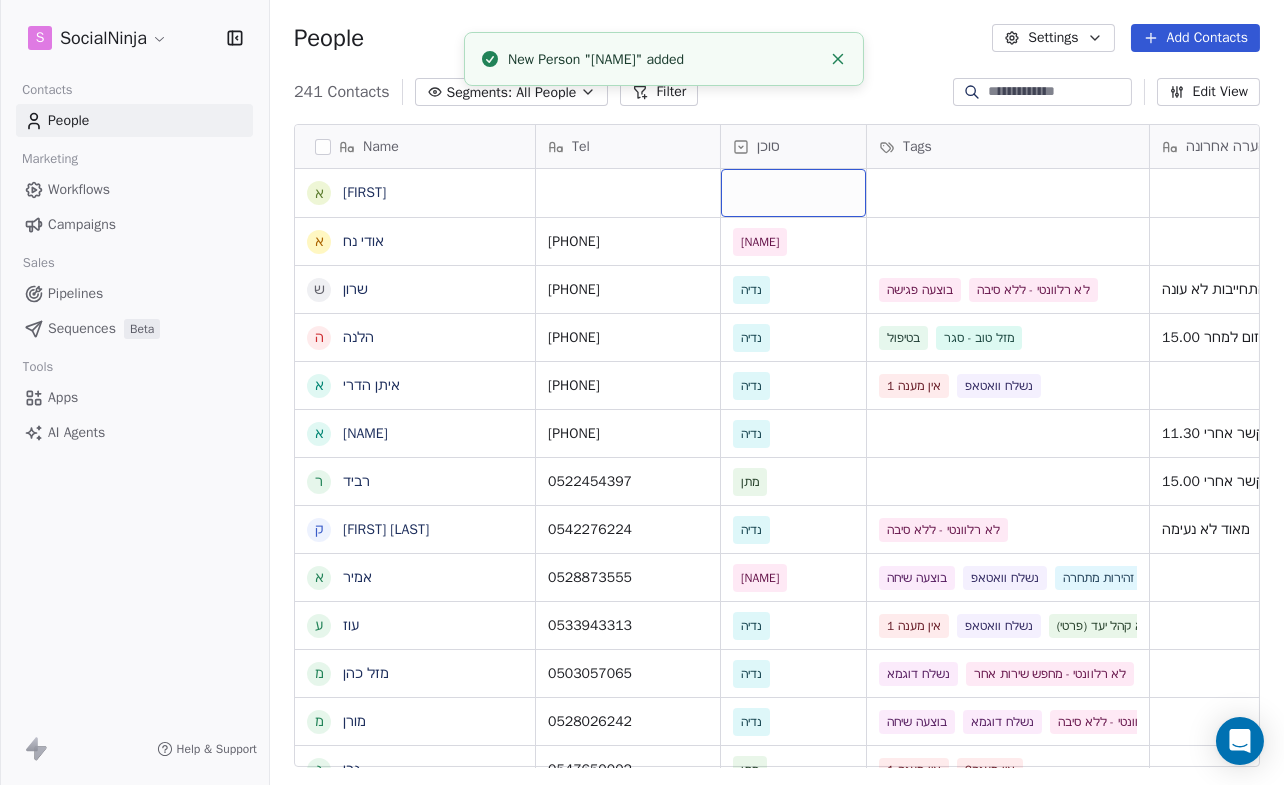 click at bounding box center (793, 193) 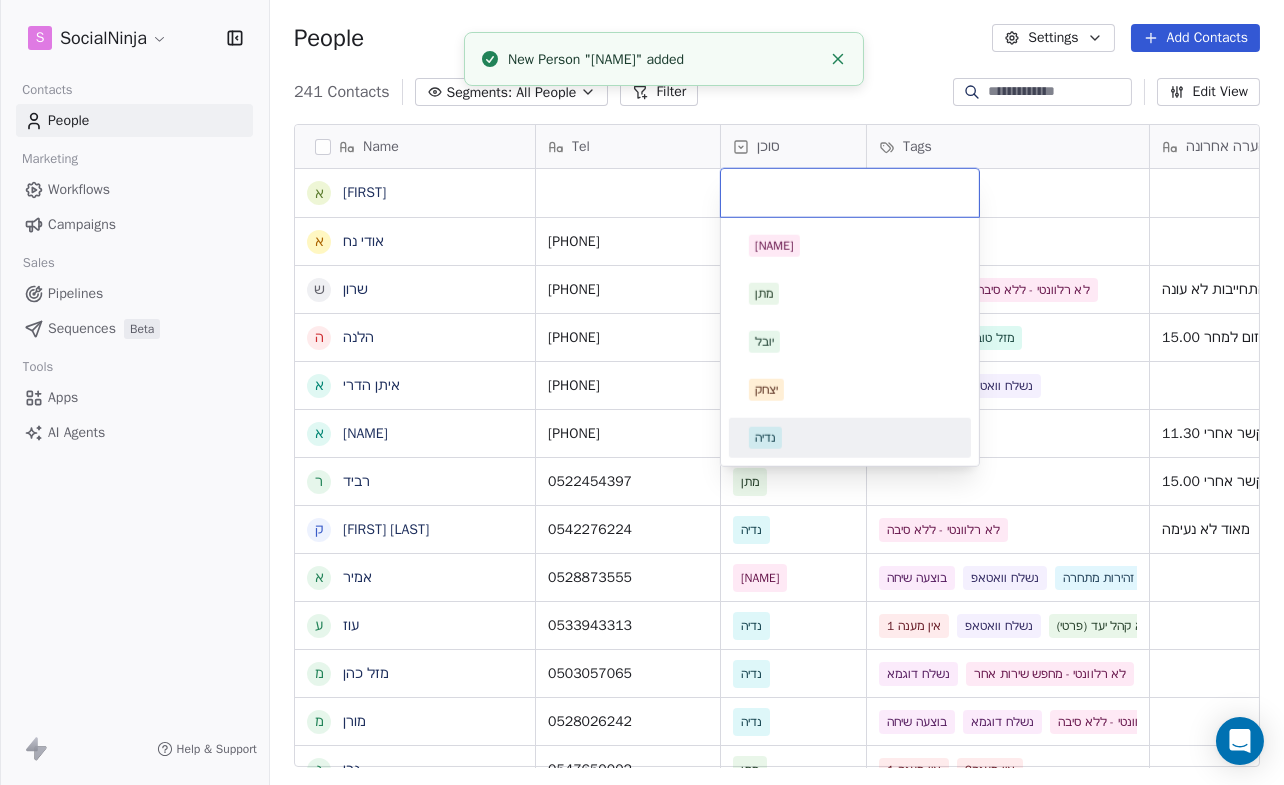 click on "נדיה" at bounding box center (765, 438) 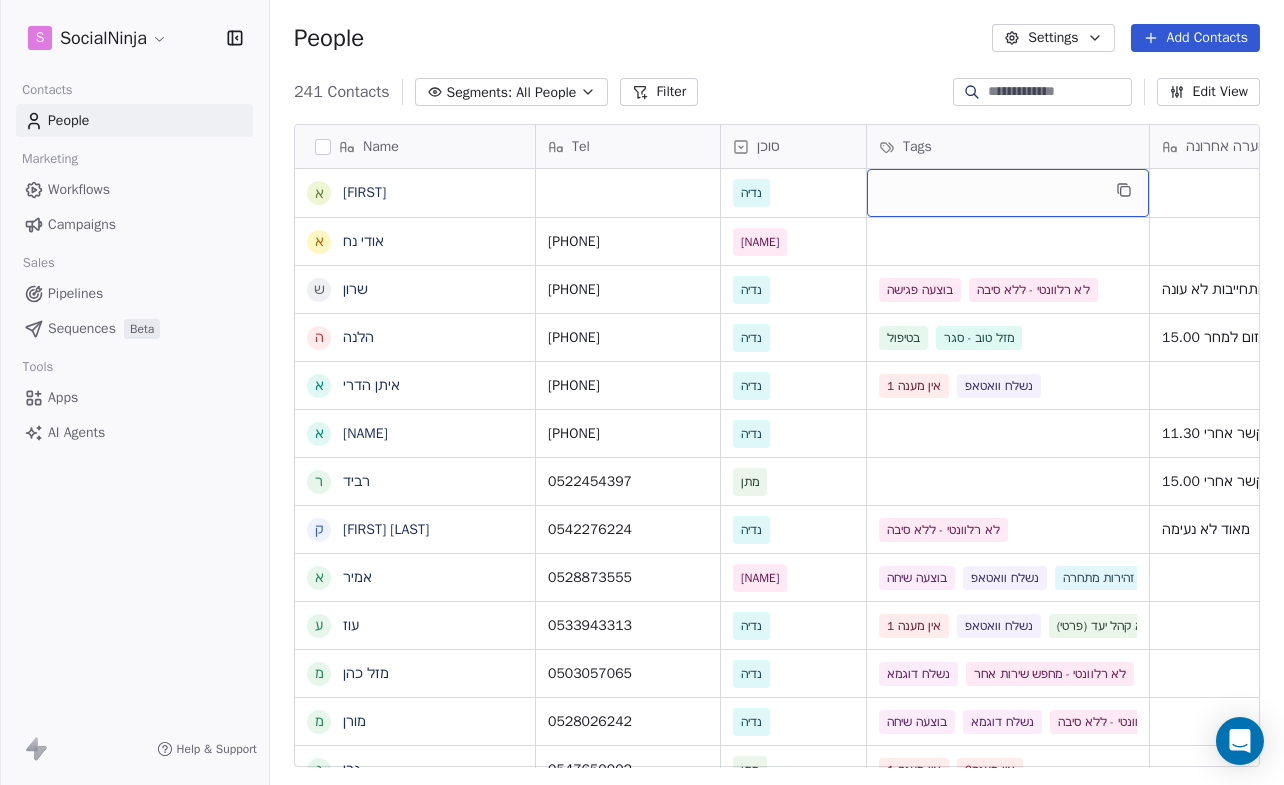 click at bounding box center (1008, 193) 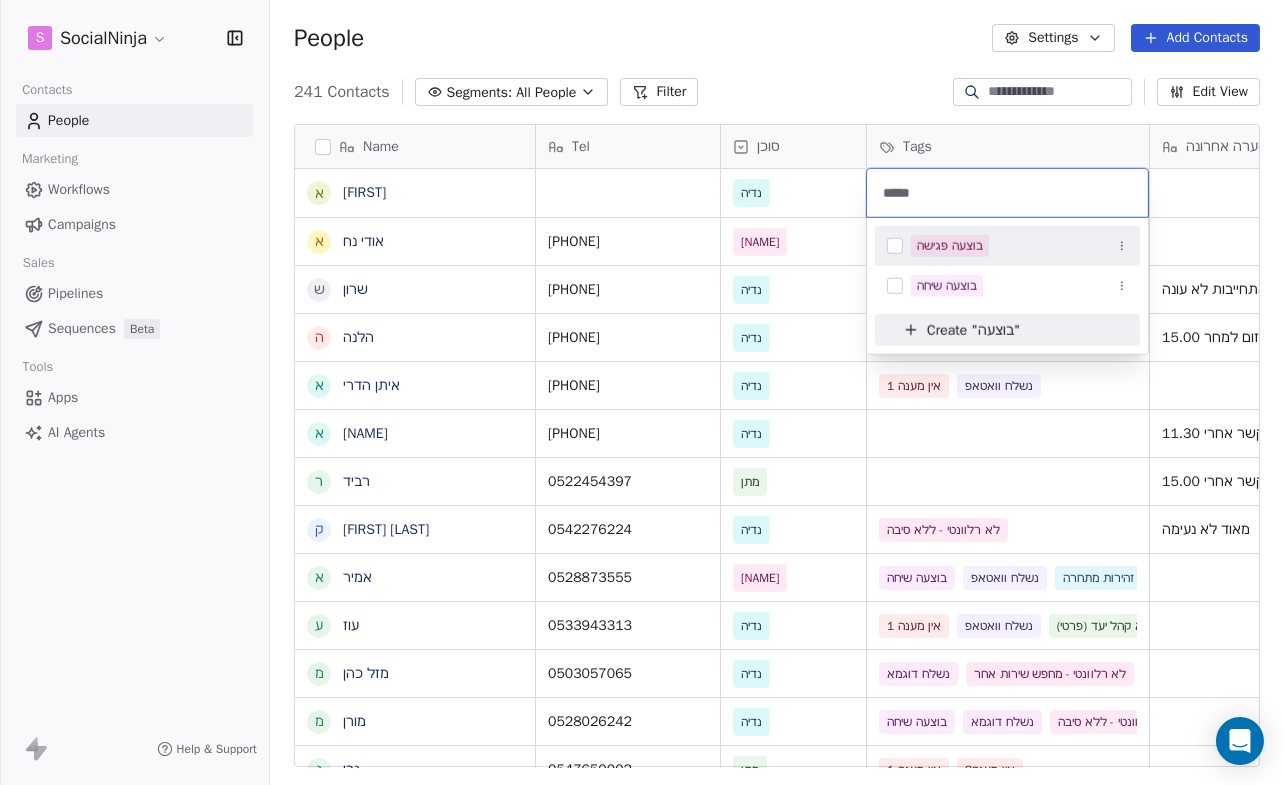 type on "*****" 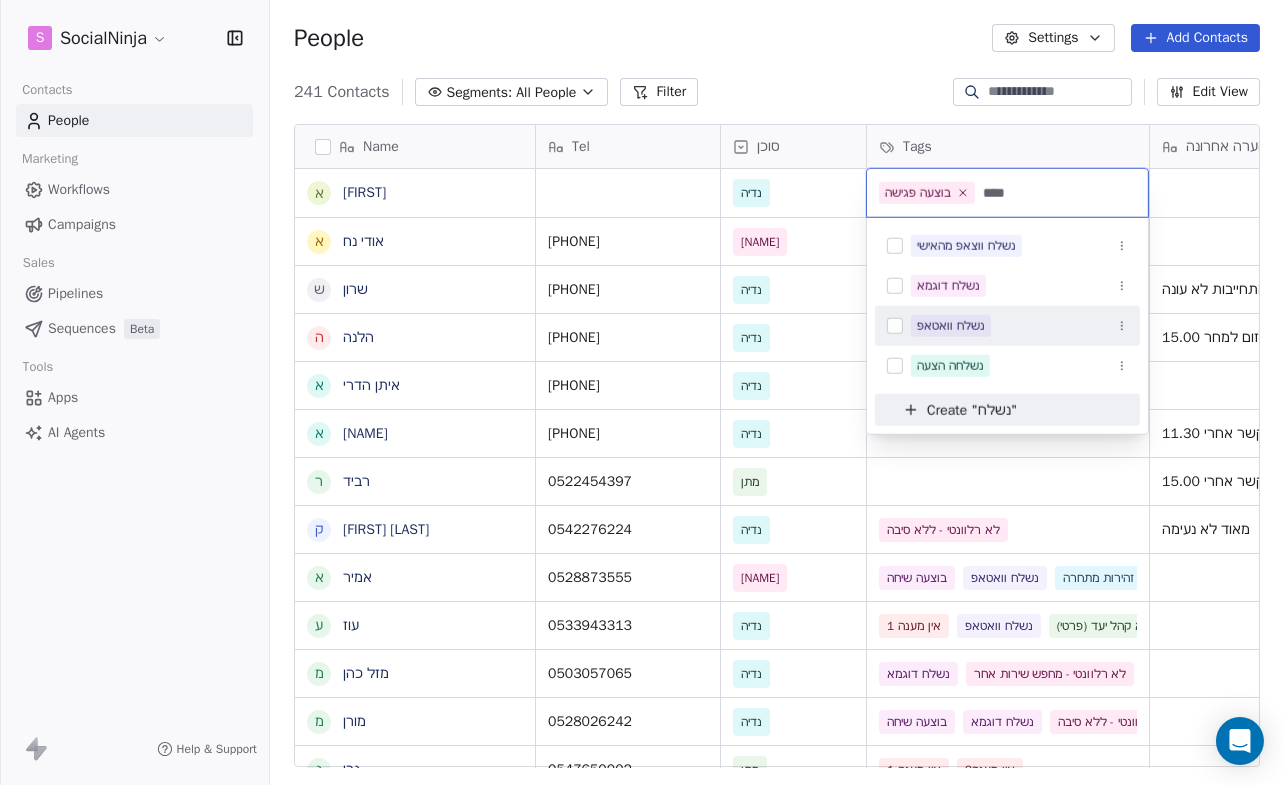 type on "****" 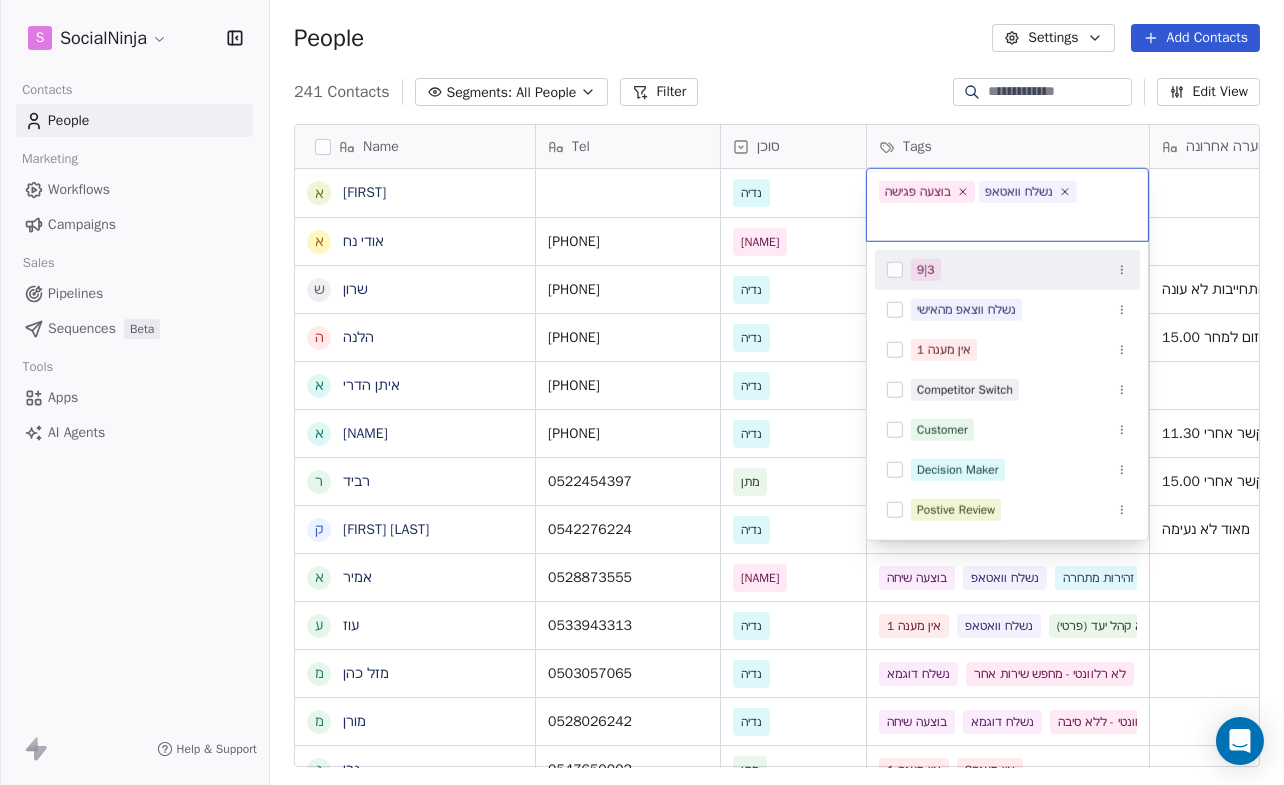click on "S SocialNinja Contacts People Marketing Workflows Campaigns Sales Pipelines Sequences Beta Tools Apps AI Agents Help & Support People Settings Add Contacts 241 Contacts Segments: All People Filter Edit View Tag Add to Sequence Export Name א אלירן א אודי נח ש שרון ה הלנה א איתן הדרי א אייל ר רביד ק קוראל אנגלשטיין א אמיר ע עוז מ מזל כהן מ מורן ג גבי ז זהר א אלמוג מועלם ל לאה ח חוי פוזנר א אורלי ברי ק קובי יהושע א אמיר דנצינגר י יניב צנחני ל ליאת ו ויקי דור א אמיר ש שלי י יהודה מורג ל ליאורה ח חגיא ה הדס י יעקב ד דורון דישבק נ נועם סגל ז זיוה Tel סוכן Tags הערה אחרונה שם חברה Email Last Activity Date AST נדיה [PHONE] יעקב נוח ביטוחים [EMAIL] [PHONE] נדיה בוצעה פגישה לא רלוונטי - ללא סיבה" at bounding box center (642, 392) 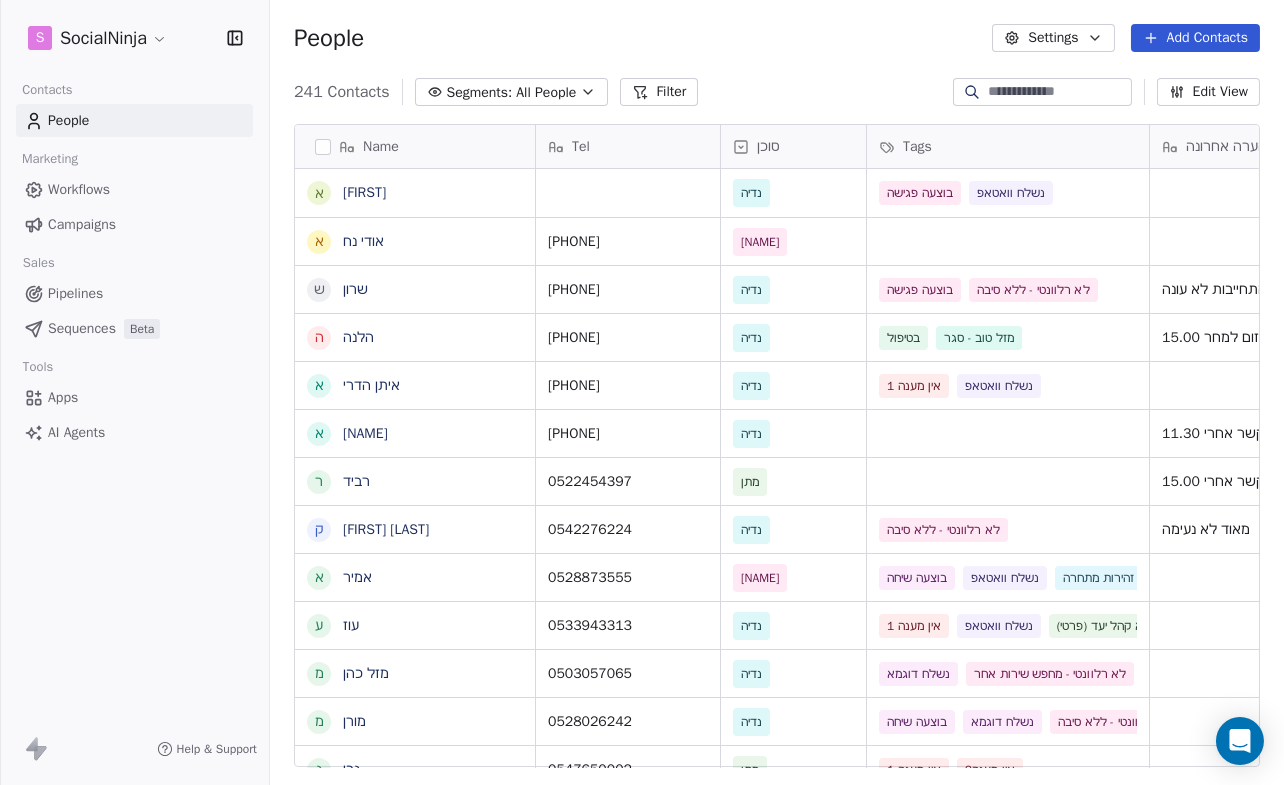 scroll, scrollTop: 235, scrollLeft: 0, axis: vertical 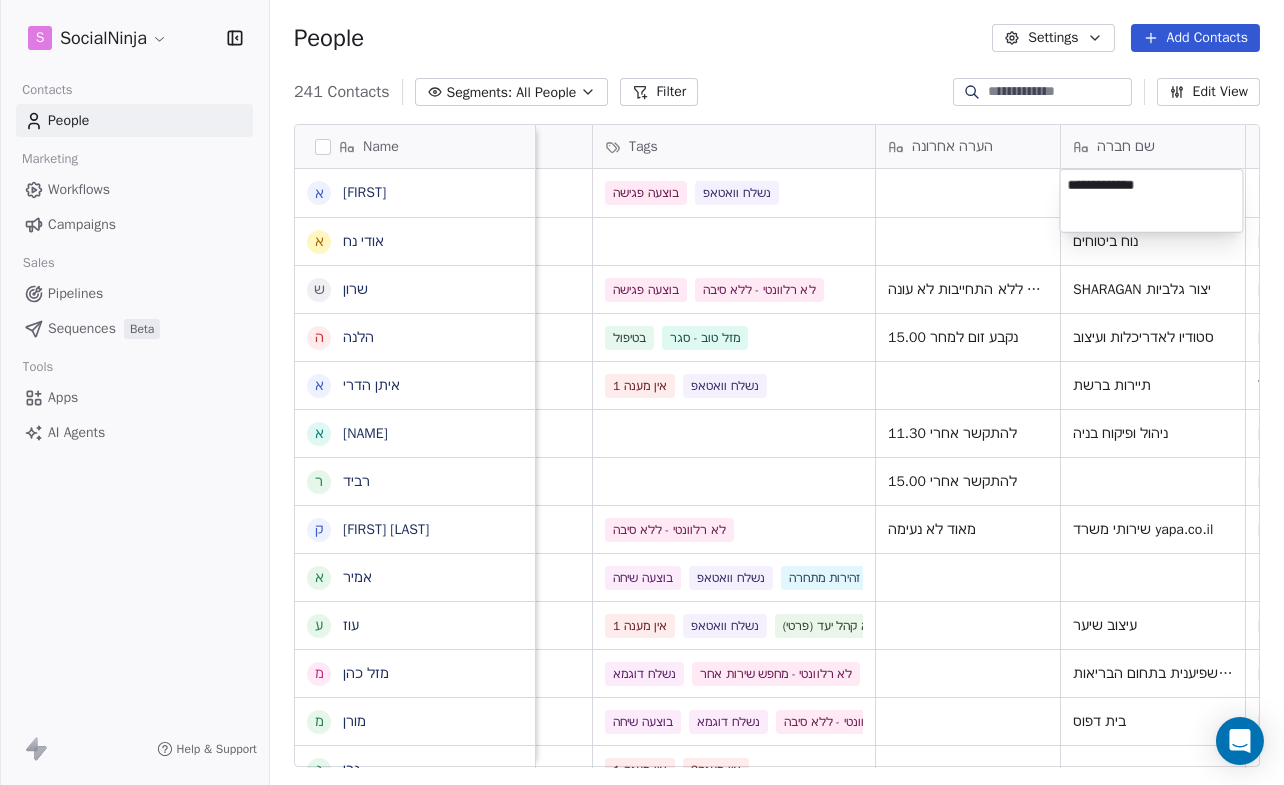 type on "**********" 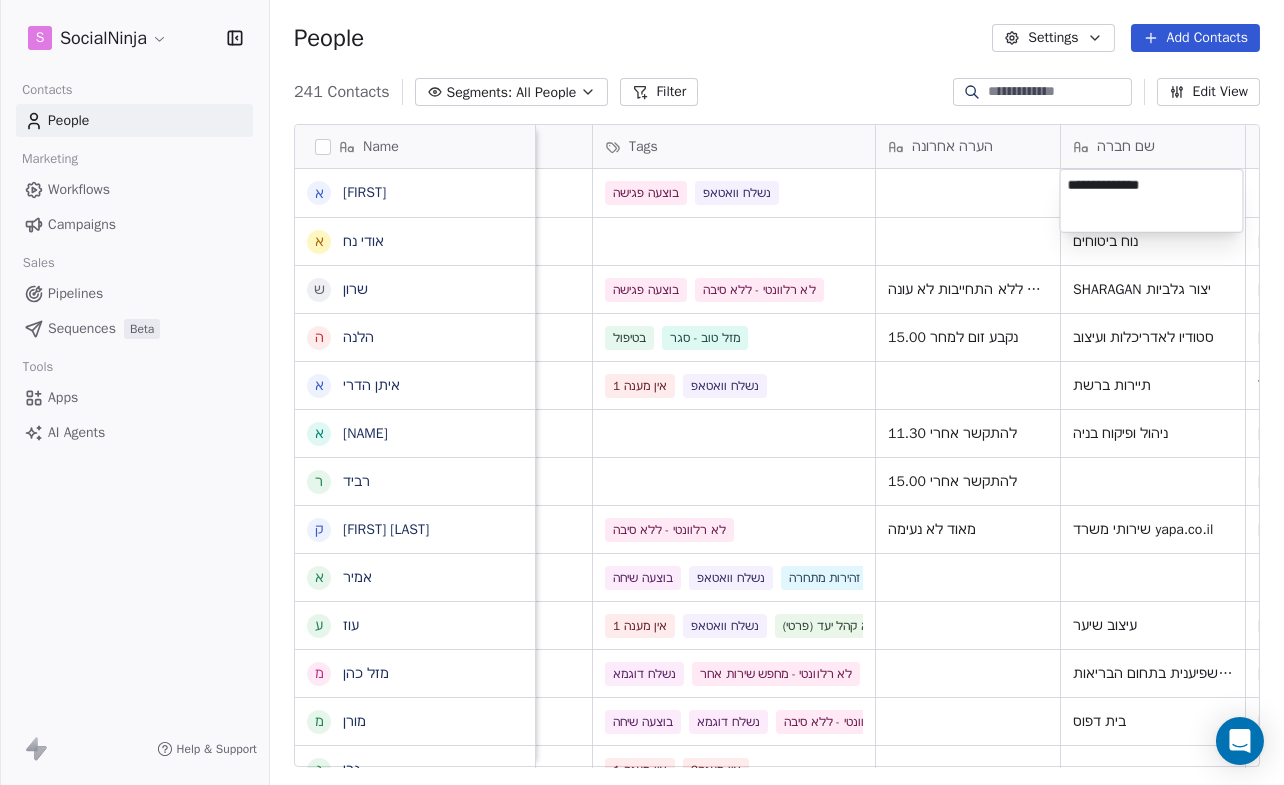 click on "S SocialNinja Contacts People Marketing Workflows Campaigns Sales Pipelines Sequences Beta Tools Apps AI Agents Help & Support People Settings Add Contacts 241 Contacts Segments: All People Filter Edit View Tag Add to Sequence Export Name א אלירן א אודי נח ש שרון ה הלנה א איתן הדרי א אייל ר רביד ק קוראל אנגלשטיין א אמיר ע עוז מ מזל כהן מ מורן ג גבי ז זהר א אלמוג מועלם ל לאה ח חוי פוזנר א אורלי ברי ק קובי יהושע א אמיר דנצינגר י יניב צנחני ל ליאת ו ויקי דור א אמיר ש שלי י יהודה מורג ל ליאורה ח חגיא ה הדס י יעקב ד דורון דישבק נ נועם סגל ז זיוה Tel סוכן Tags הערה אחרונה שם חברה Email Last Activity Date AST Created Date AST מקור נדיה בוצעה פגישה נשלח וואטאפ [MONTH] [DAY], [YEAR] [HOUR]:[MINUTE] [AMPM] [PHONE] יעקב נוח ביטוחים נדיה" at bounding box center (642, 392) 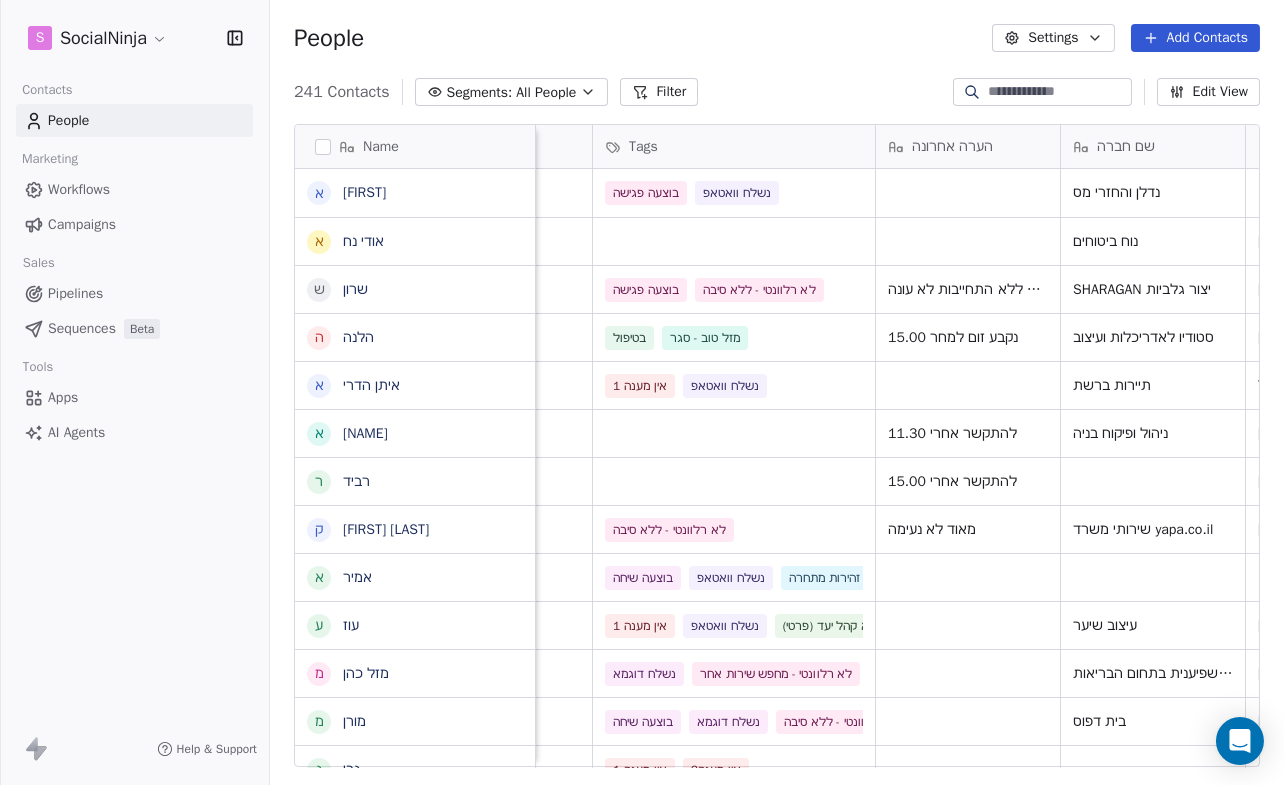 click on "People Settings  Add Contacts" at bounding box center [777, 38] 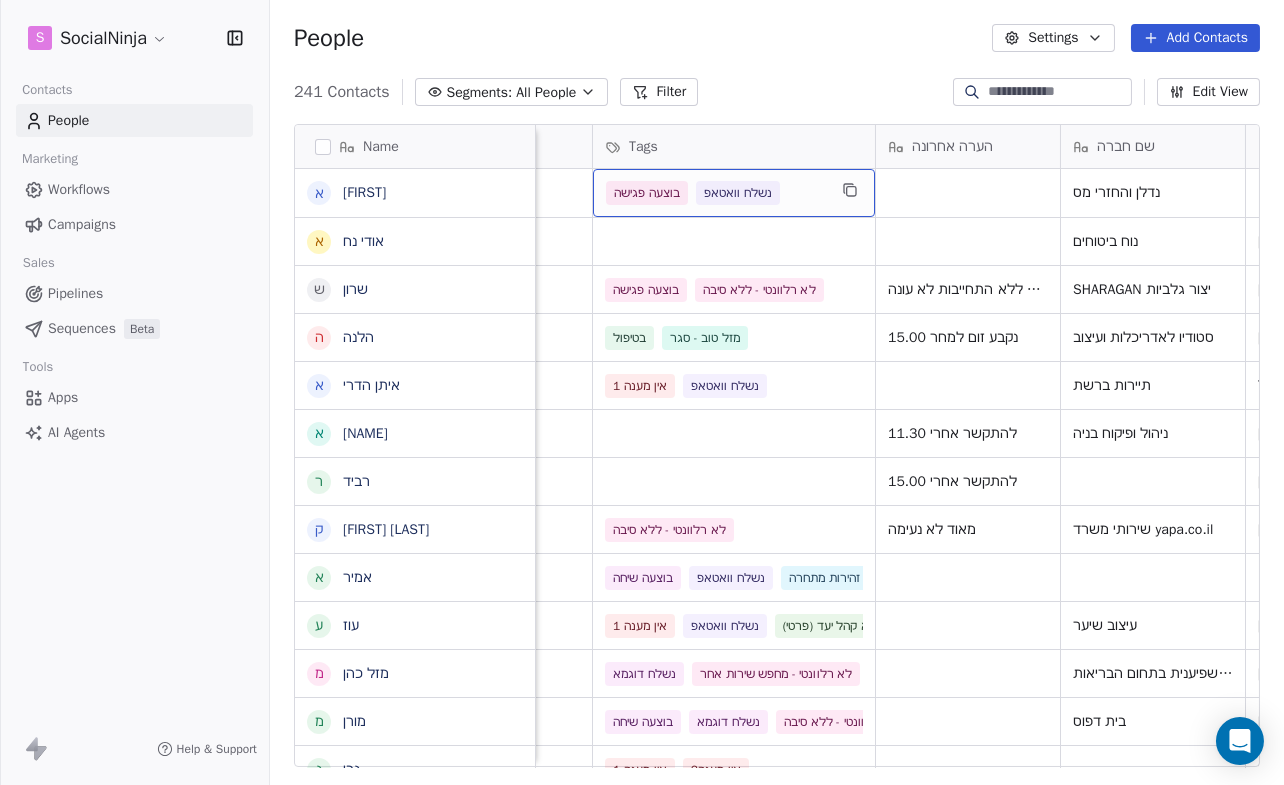 scroll, scrollTop: 0, scrollLeft: 0, axis: both 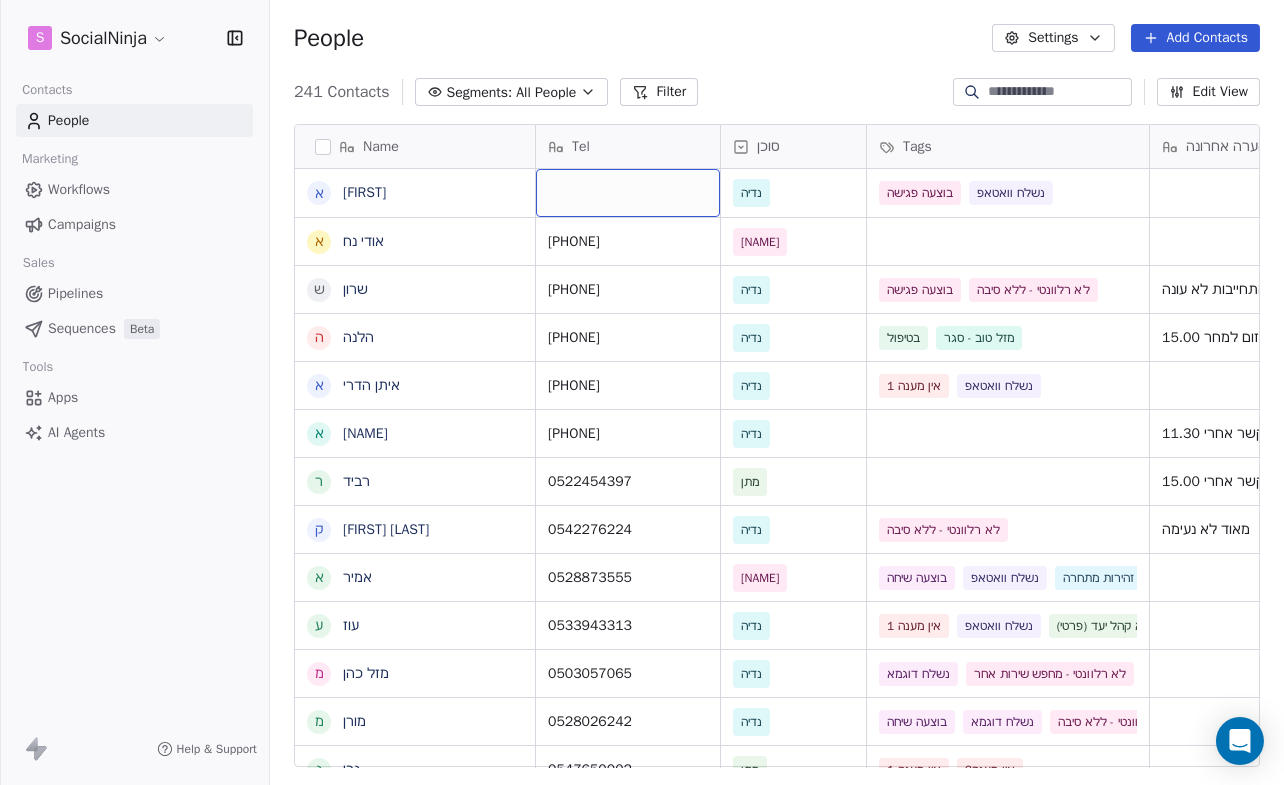 click at bounding box center (628, 193) 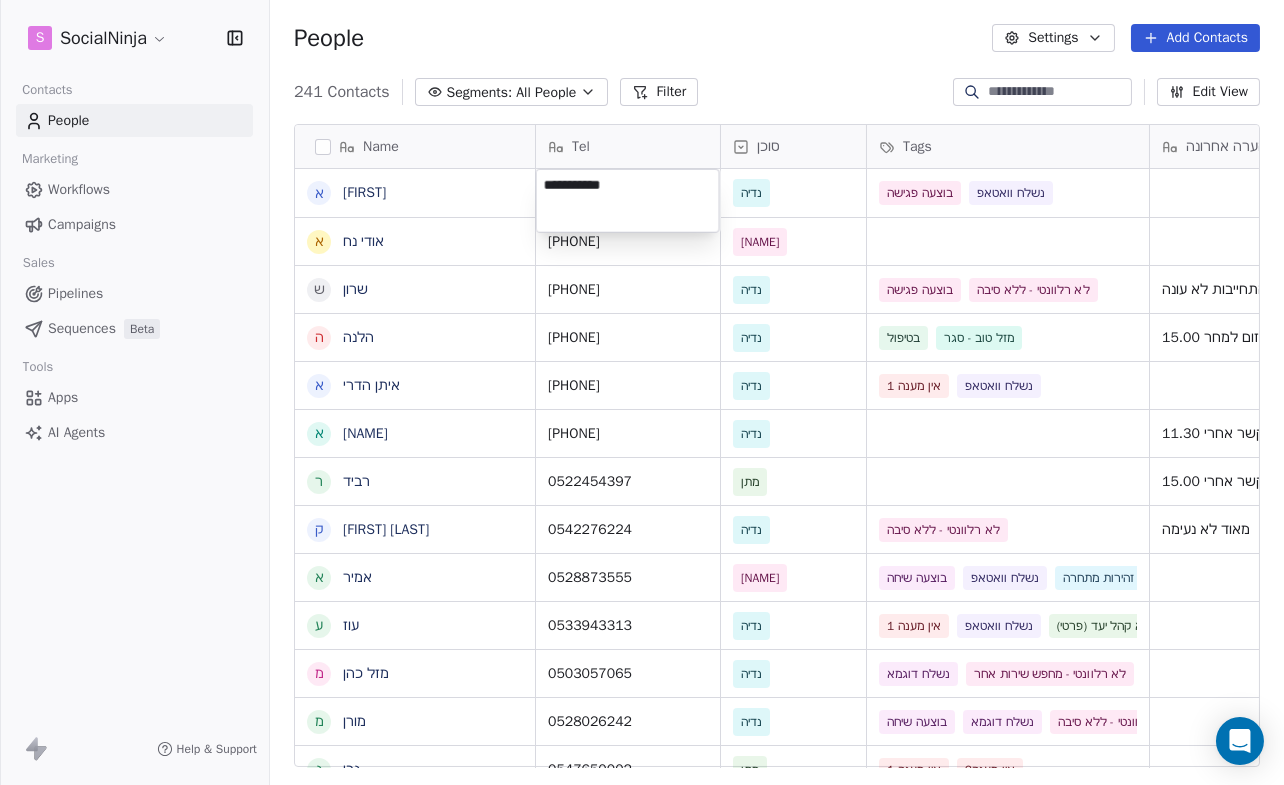 type on "**********" 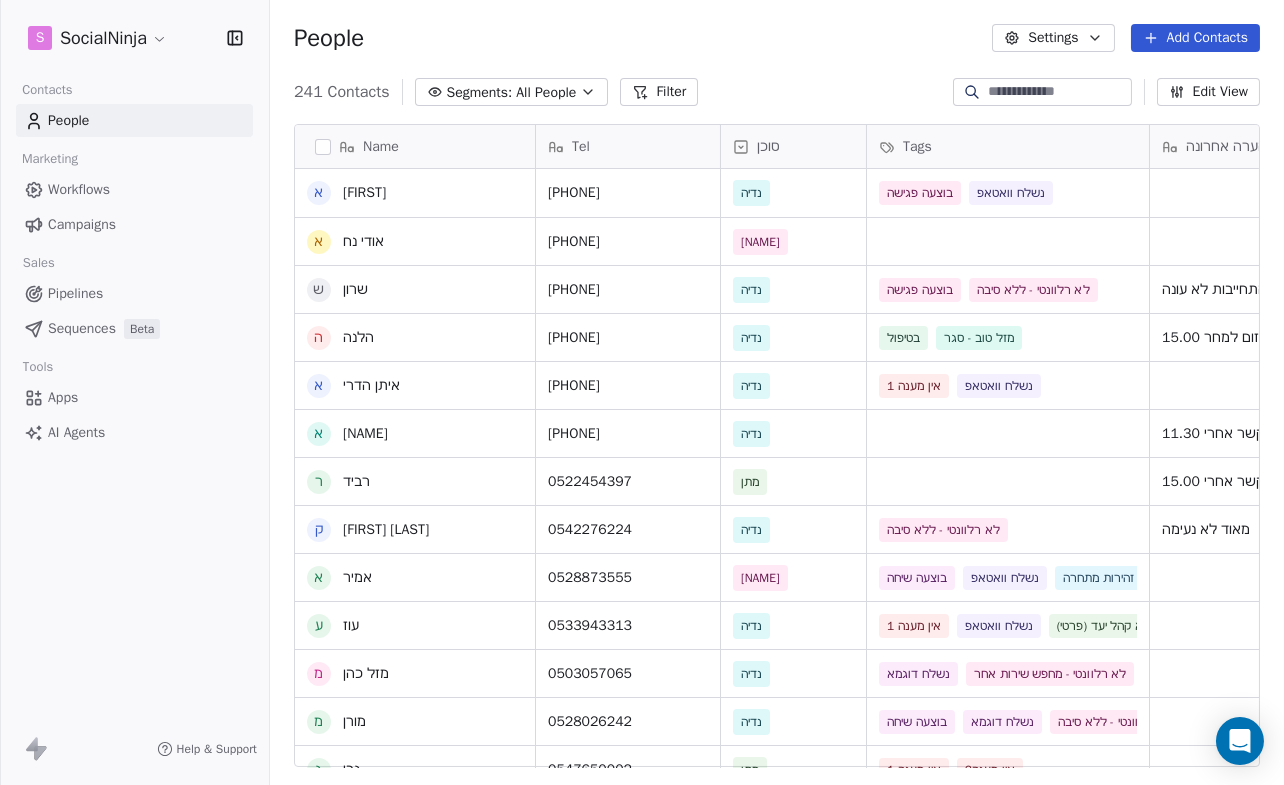 scroll, scrollTop: 196, scrollLeft: 0, axis: vertical 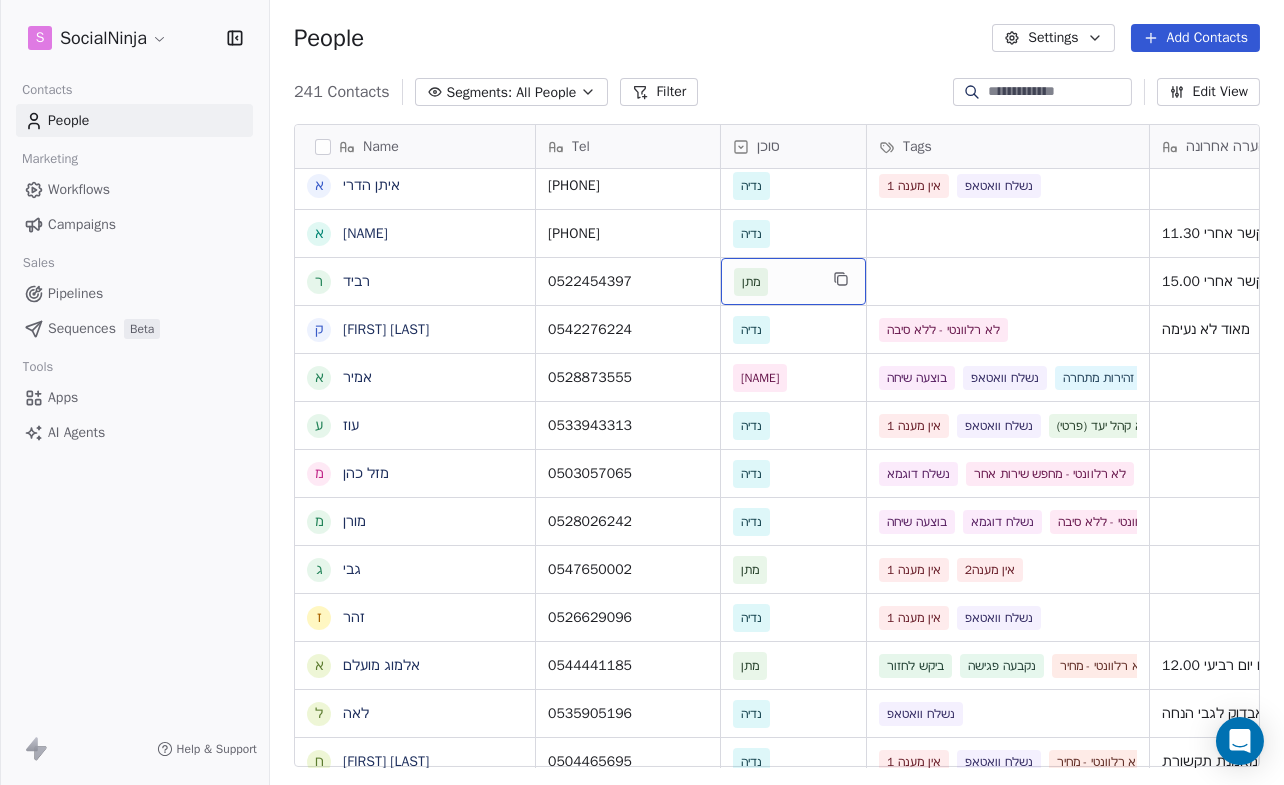 click on "מתן" at bounding box center [751, 282] 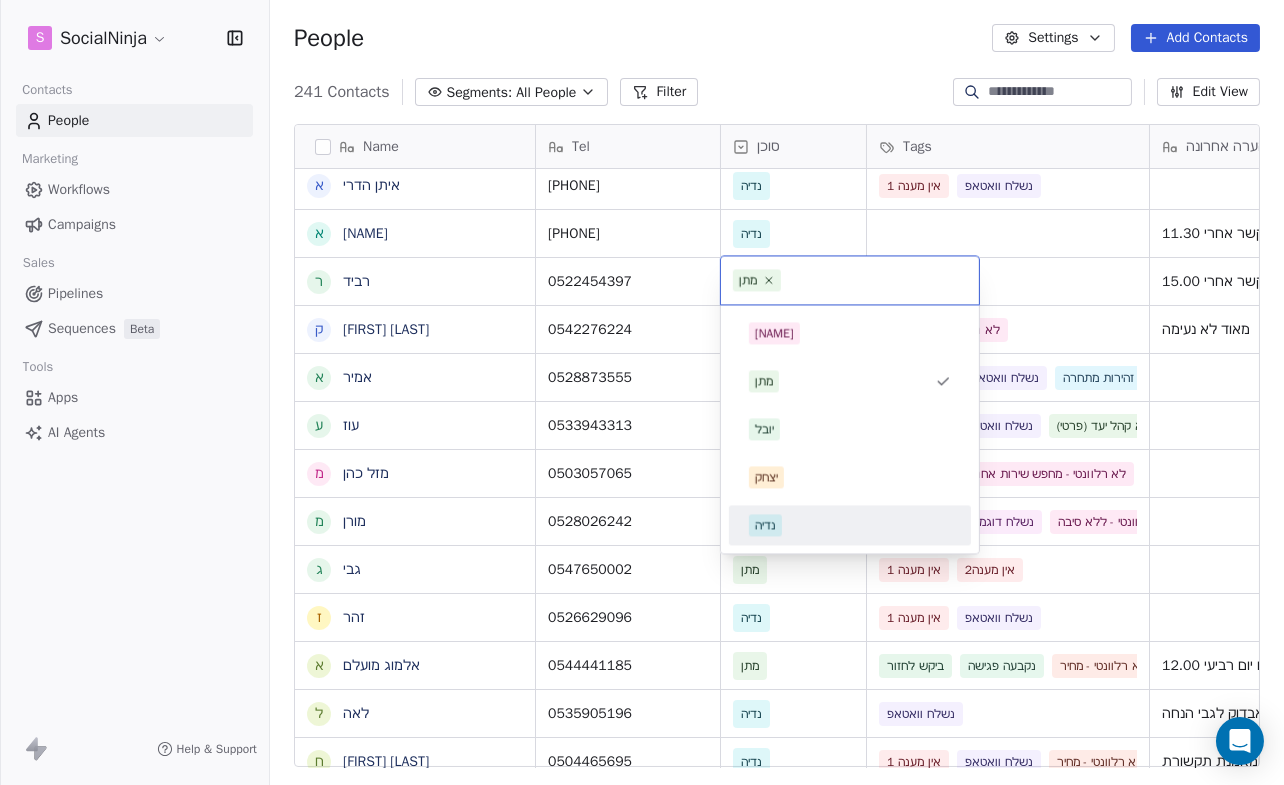 click on "נדיה" at bounding box center [765, 525] 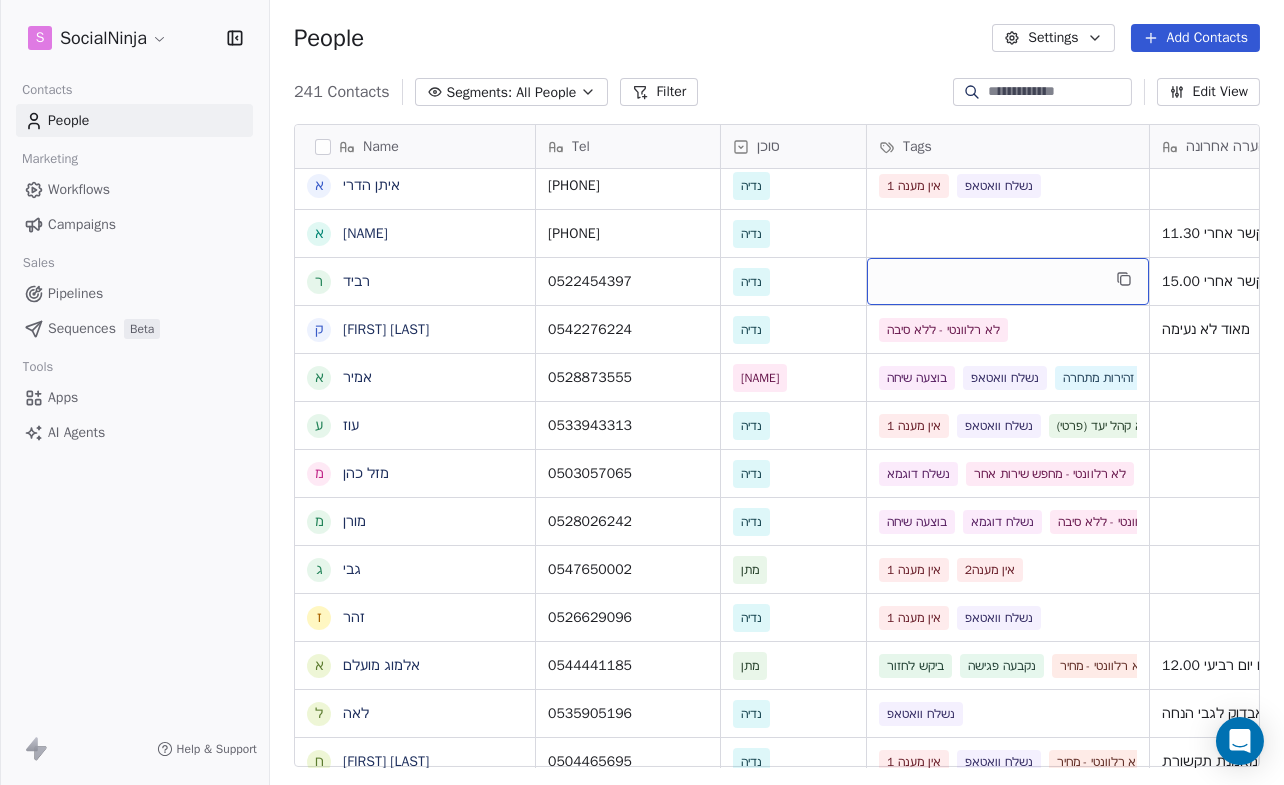 click at bounding box center (1008, 281) 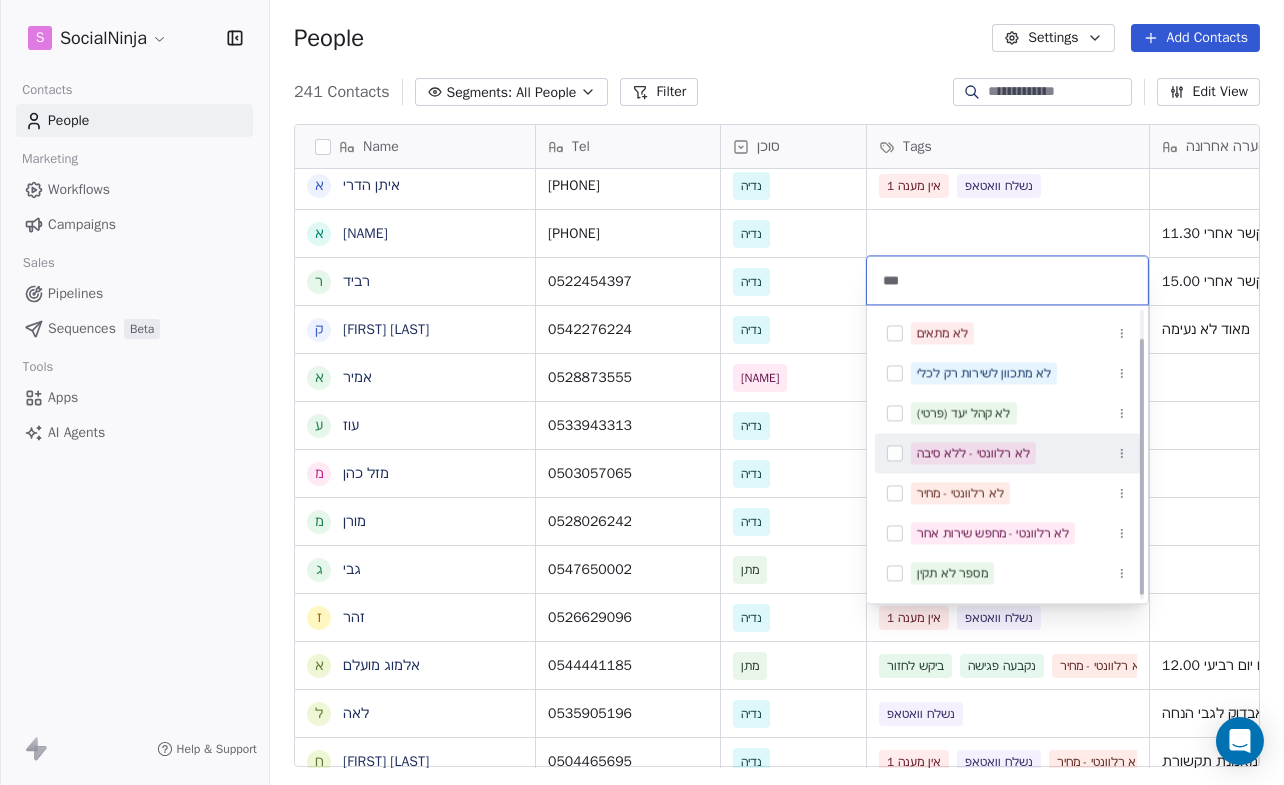 scroll, scrollTop: 37, scrollLeft: 0, axis: vertical 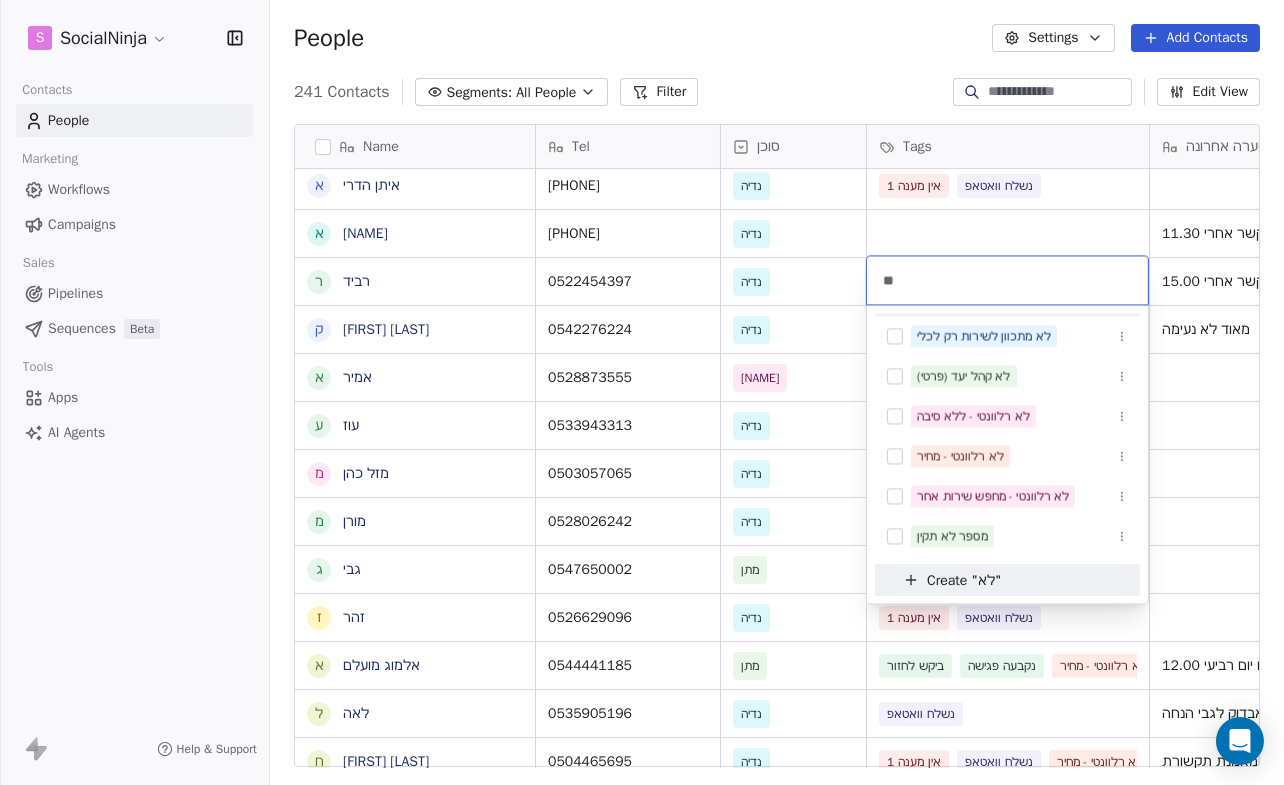 type on "*" 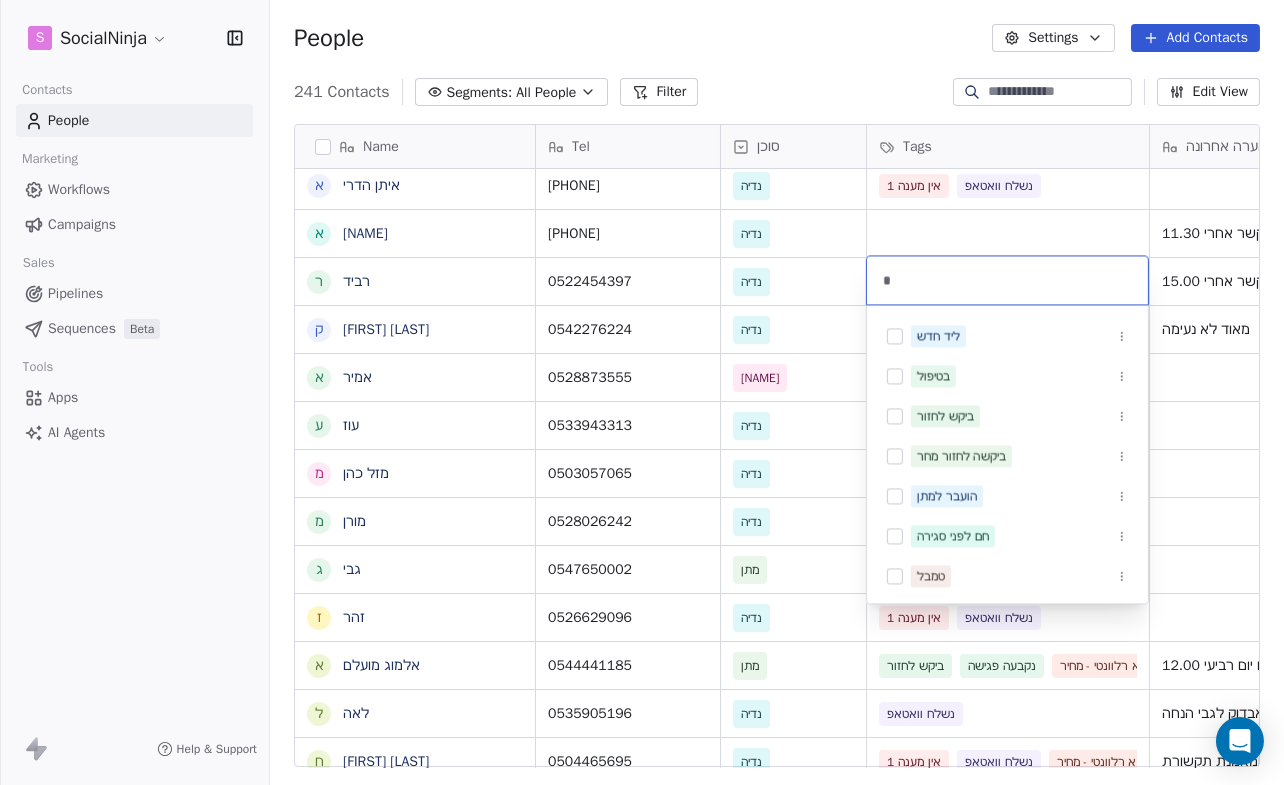 type 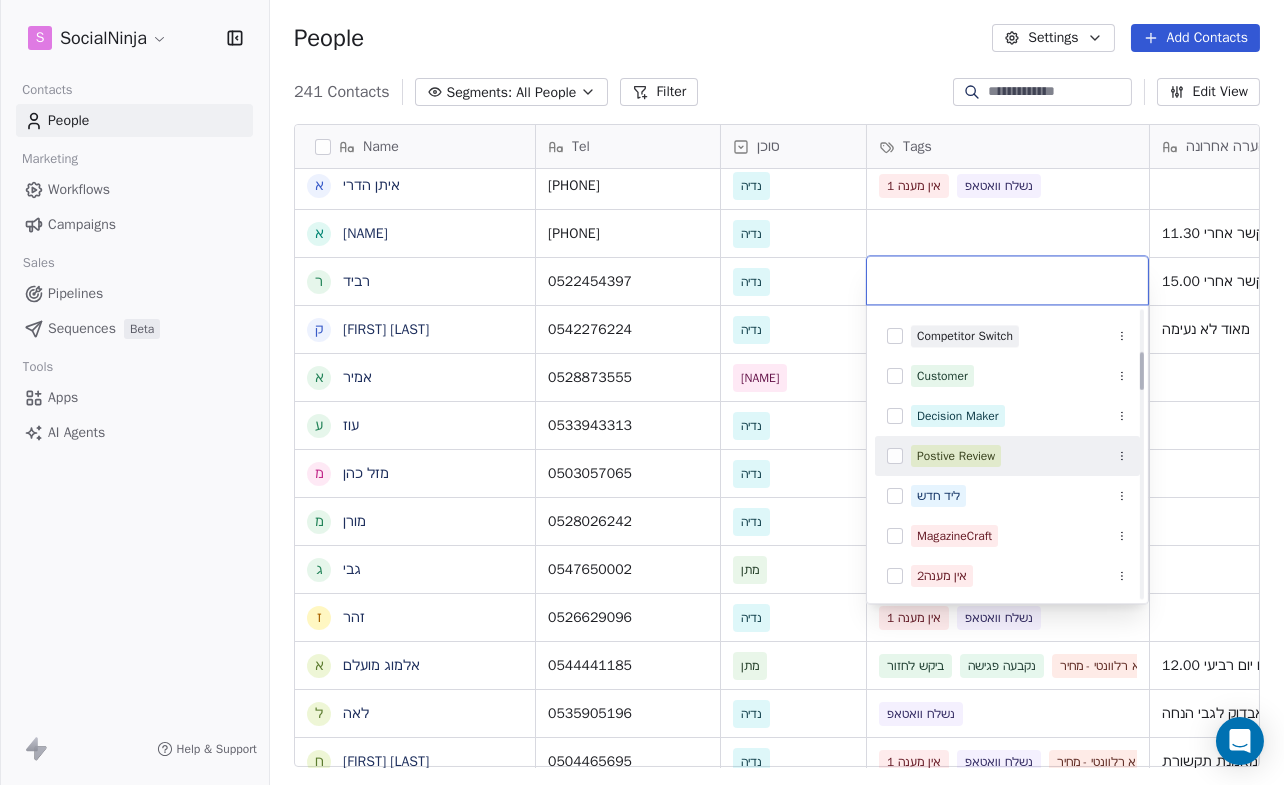 scroll, scrollTop: 317, scrollLeft: 0, axis: vertical 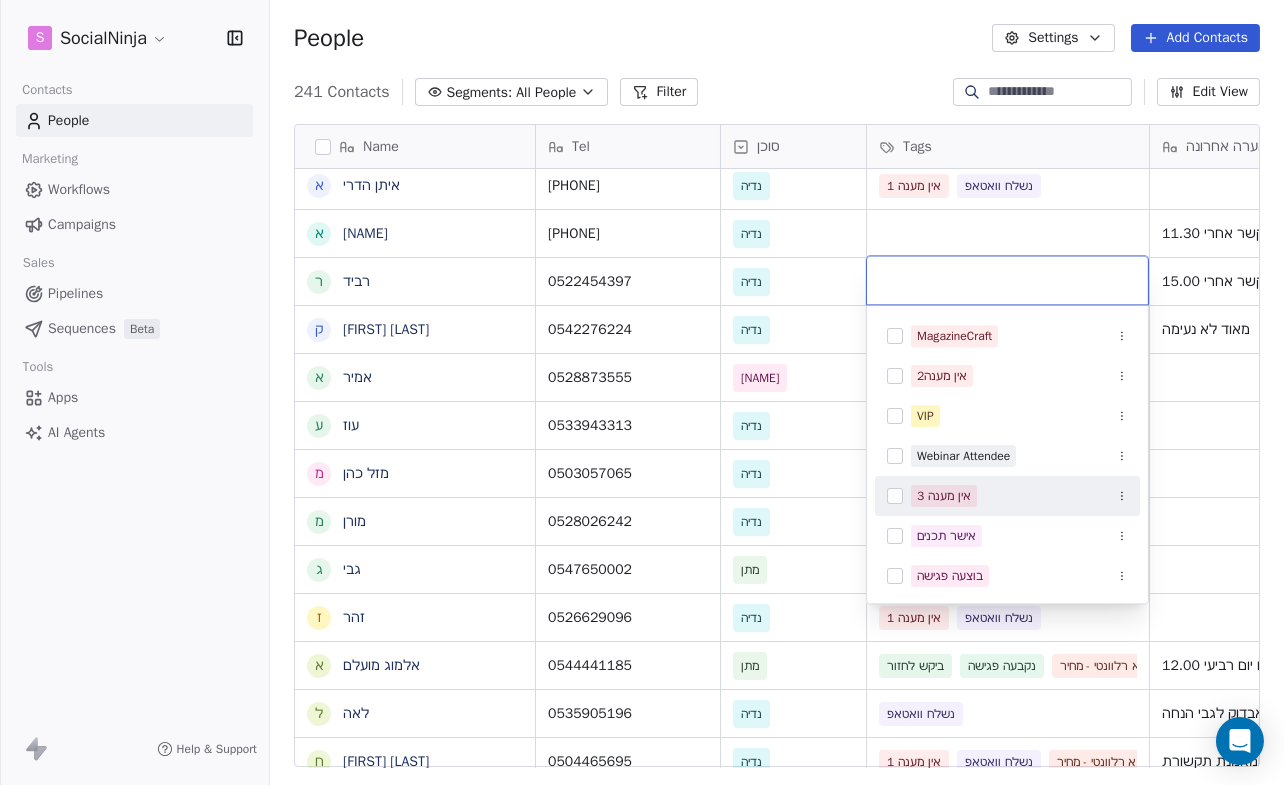 click at bounding box center (895, 496) 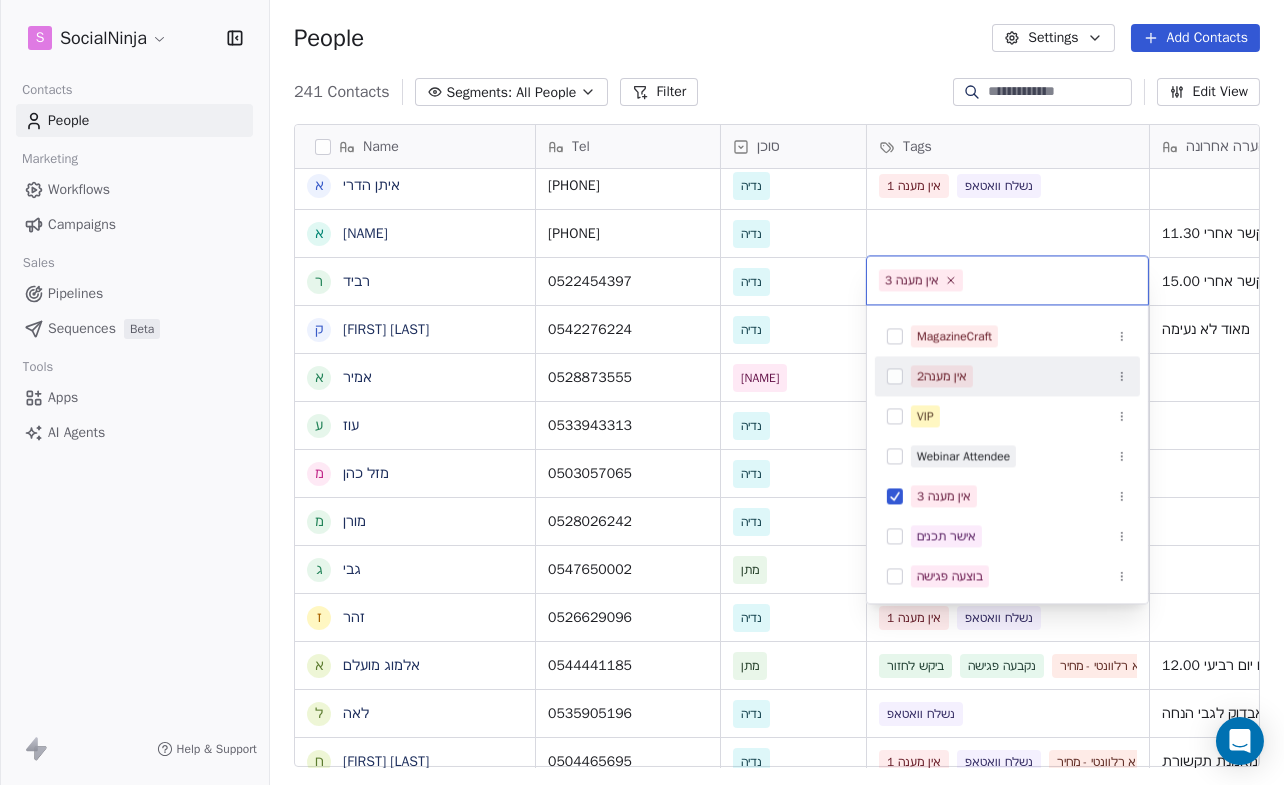 click on "אין מענה2" at bounding box center (1007, 376) 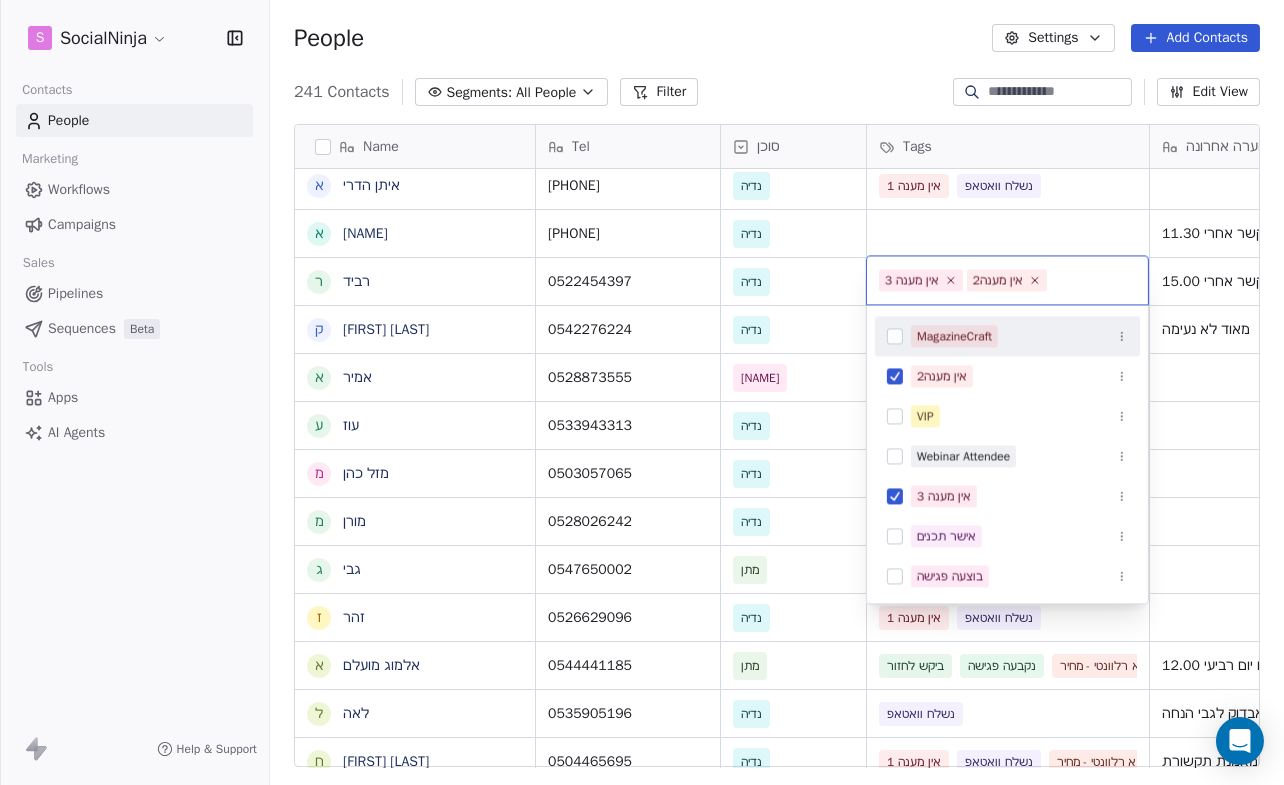 click on "S SocialNinja Contacts People Marketing Workflows Campaigns Sales Pipelines Sequences Beta Tools Apps AI Agents Help & Support People Settings Add Contacts 241 Contacts Segments: All People Filter Edit View Tag Add to Sequence Export Name א אלירן א אודי נח ש שרון ה הלנה א איתן הדרי א אייל ר רביד ק קוראל אנגלשטיין א אמיר ע עוז מ מזל כהן מ מורן ג גבי ז זהר א אלמוג מועלם ל לאה ח חוי פוזנר א אורלי ברי ק קובי יהושע א אמיר דנצינגר י יניב צנחני ל ליאת ו ויקי דור א אמיר ש שלי י יהודה מורג ל ליאורה ח חגיא ה הדס י יעקב ד דורון דישבק נ נועם סגל ז זיוה Tel סוכן Tags הערה אחרונה שם חברה Email Last Activity Date AST 030-3303033 נדיה בוצעה פגישה נשלח וואטאפ נדלן והחזרי מס" at bounding box center [642, 392] 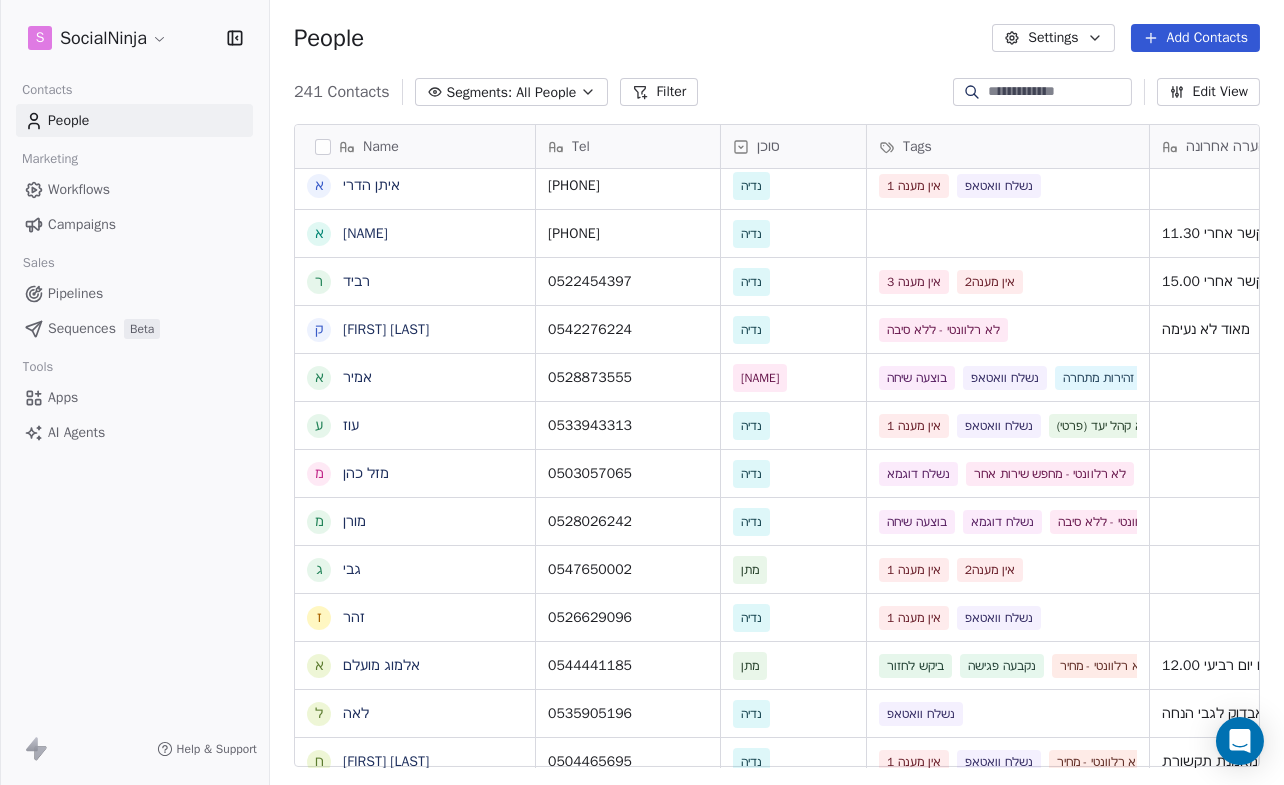 scroll, scrollTop: 233, scrollLeft: 0, axis: vertical 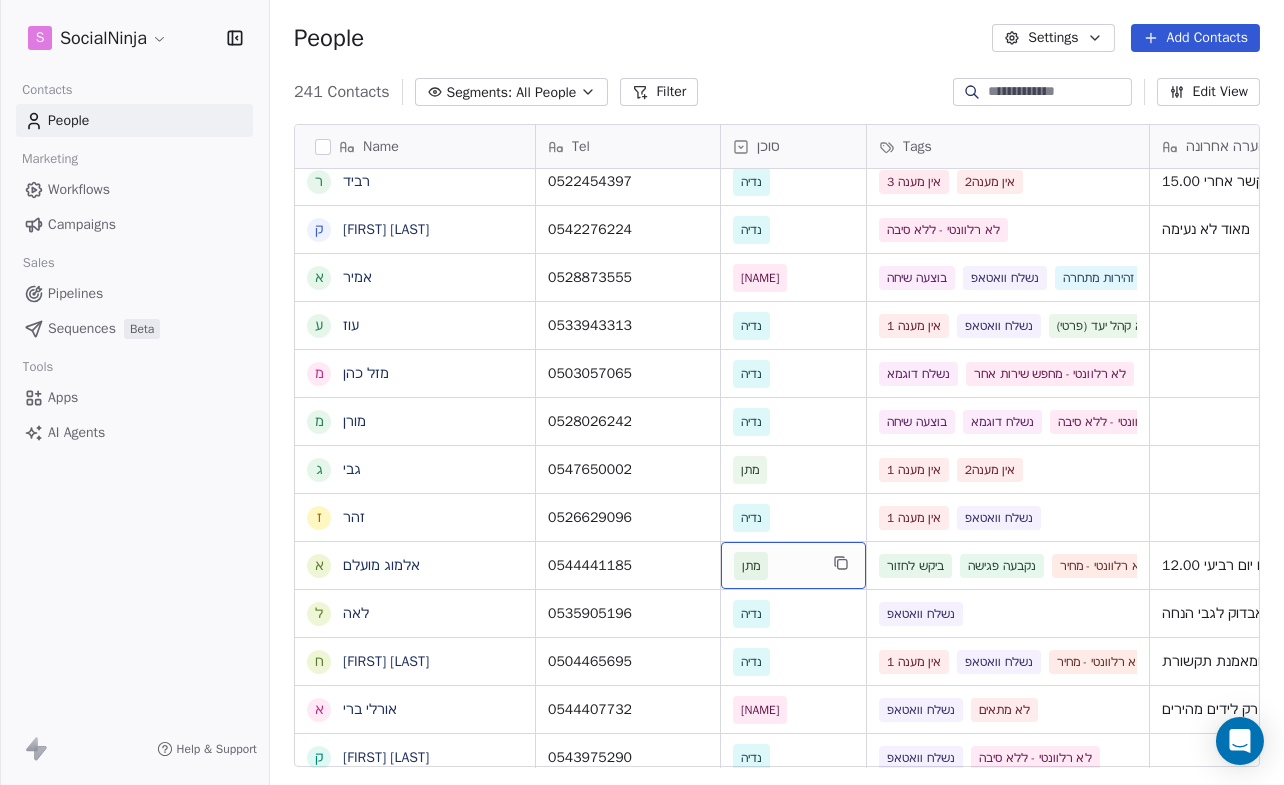 click on "מתן" at bounding box center (751, 566) 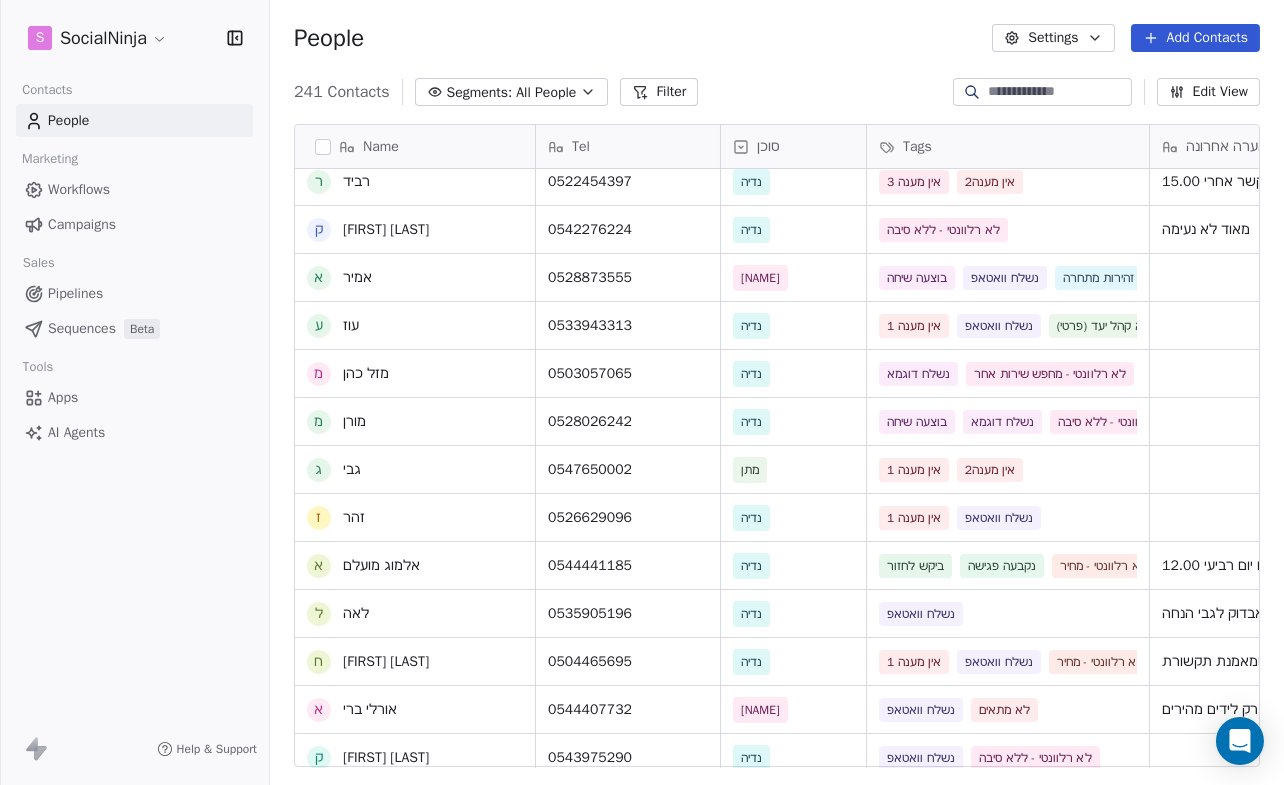 scroll, scrollTop: 400, scrollLeft: 0, axis: vertical 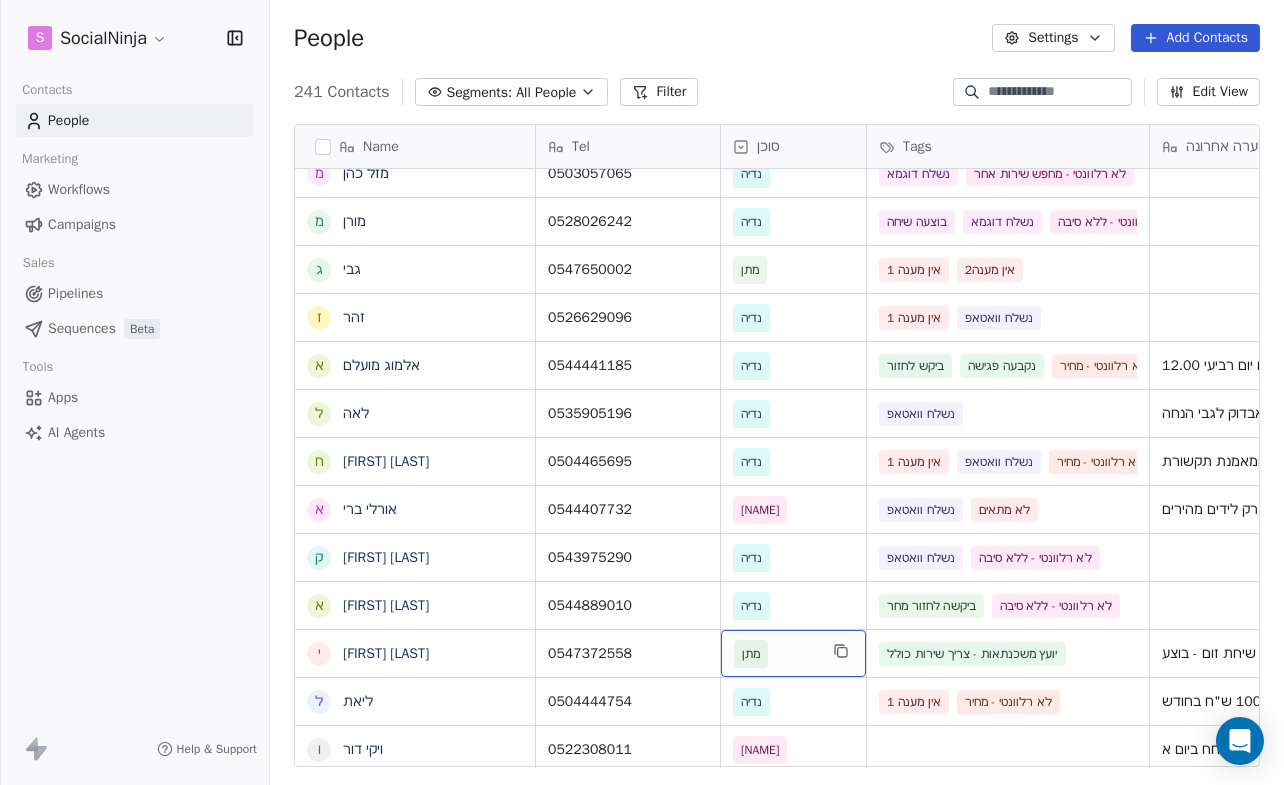 click on "מתן" at bounding box center (751, 654) 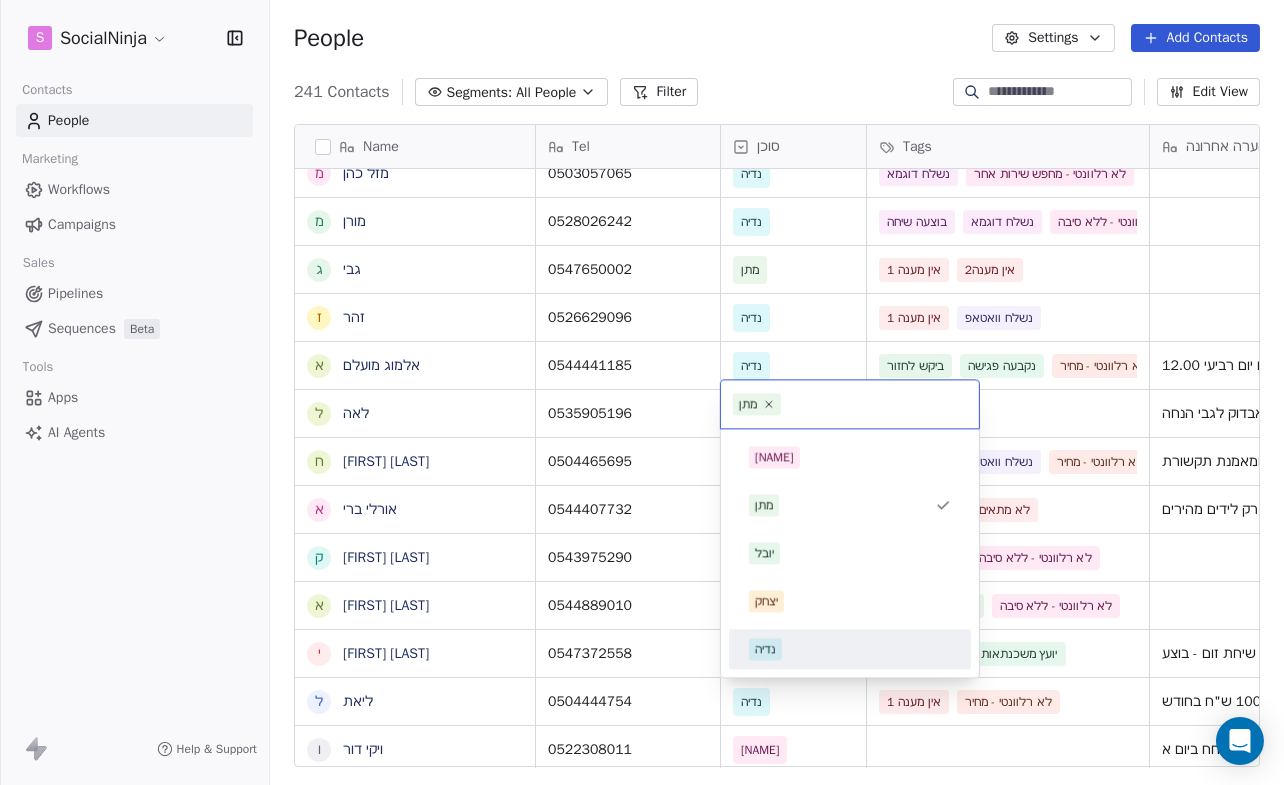 click on "נדיה" at bounding box center [765, 649] 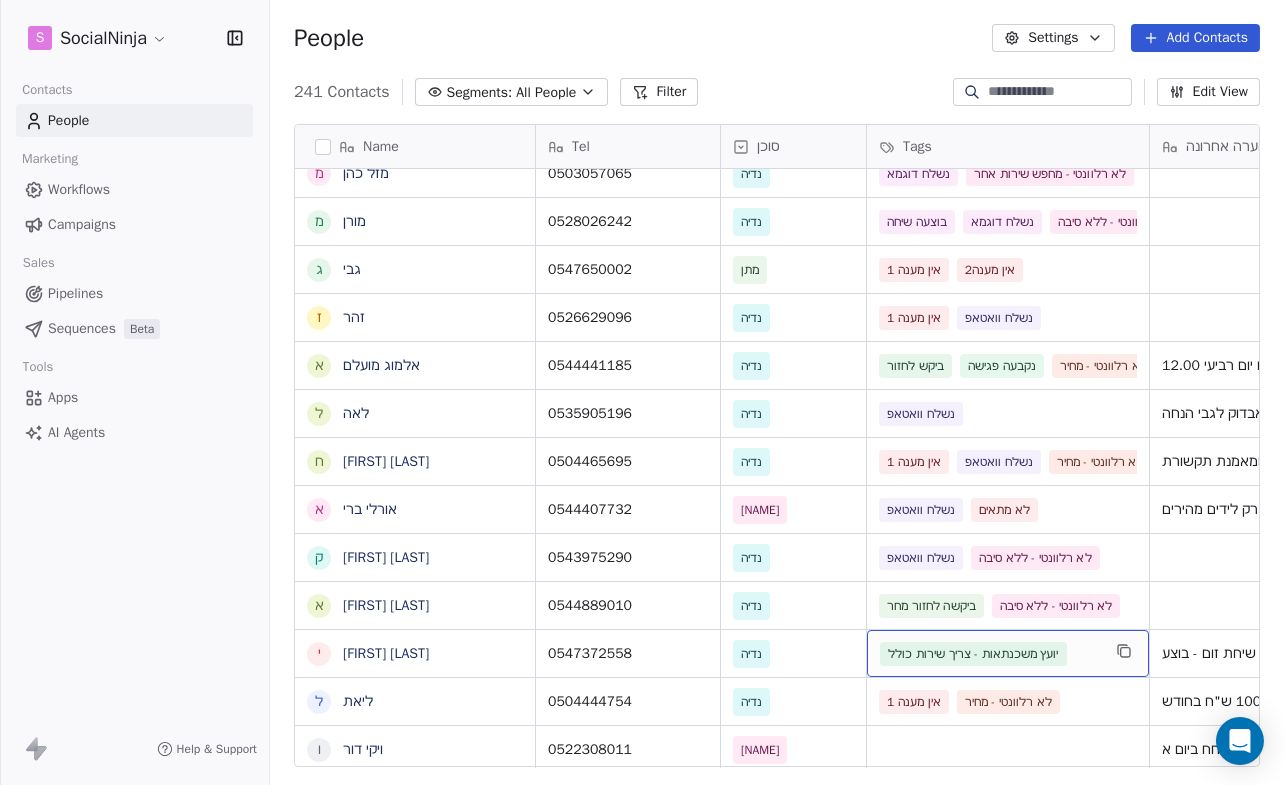 click on "יועץ משכנתאות -  צריך שירות כולל" at bounding box center (990, 654) 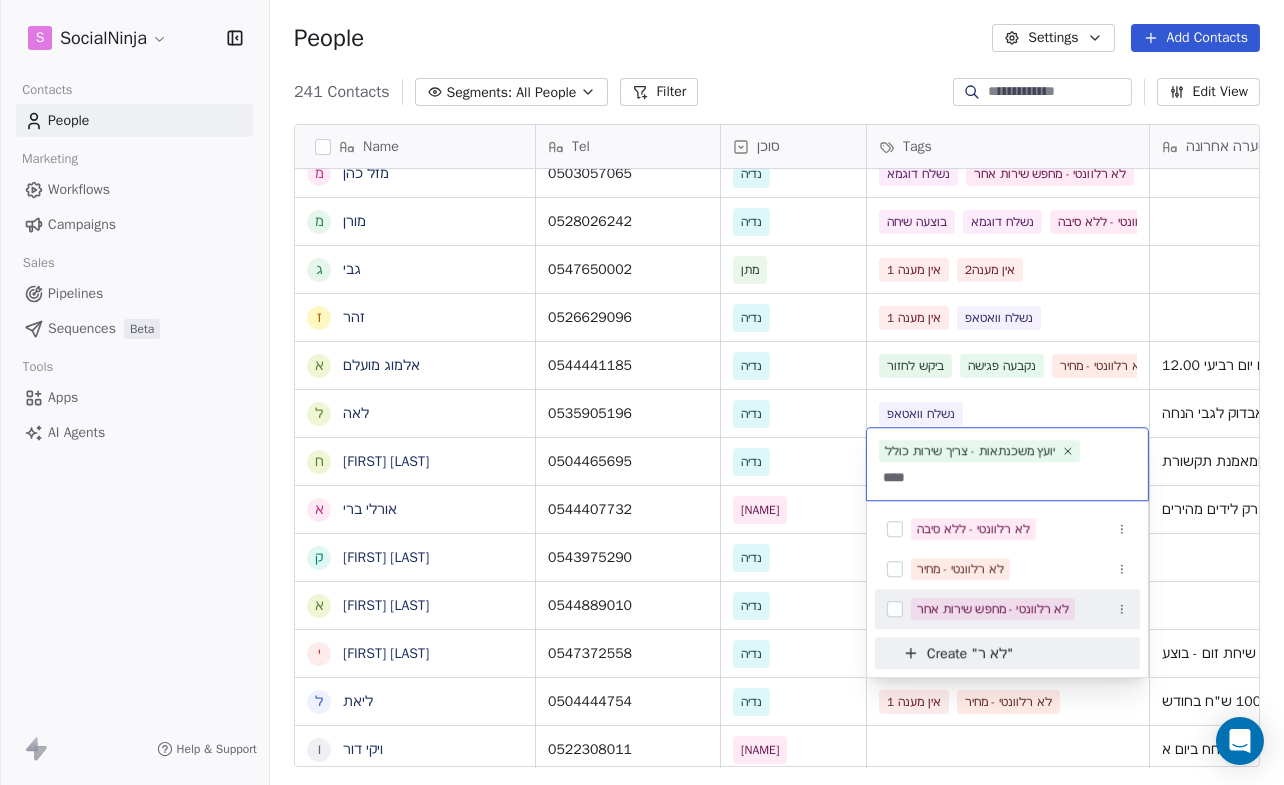 type on "****" 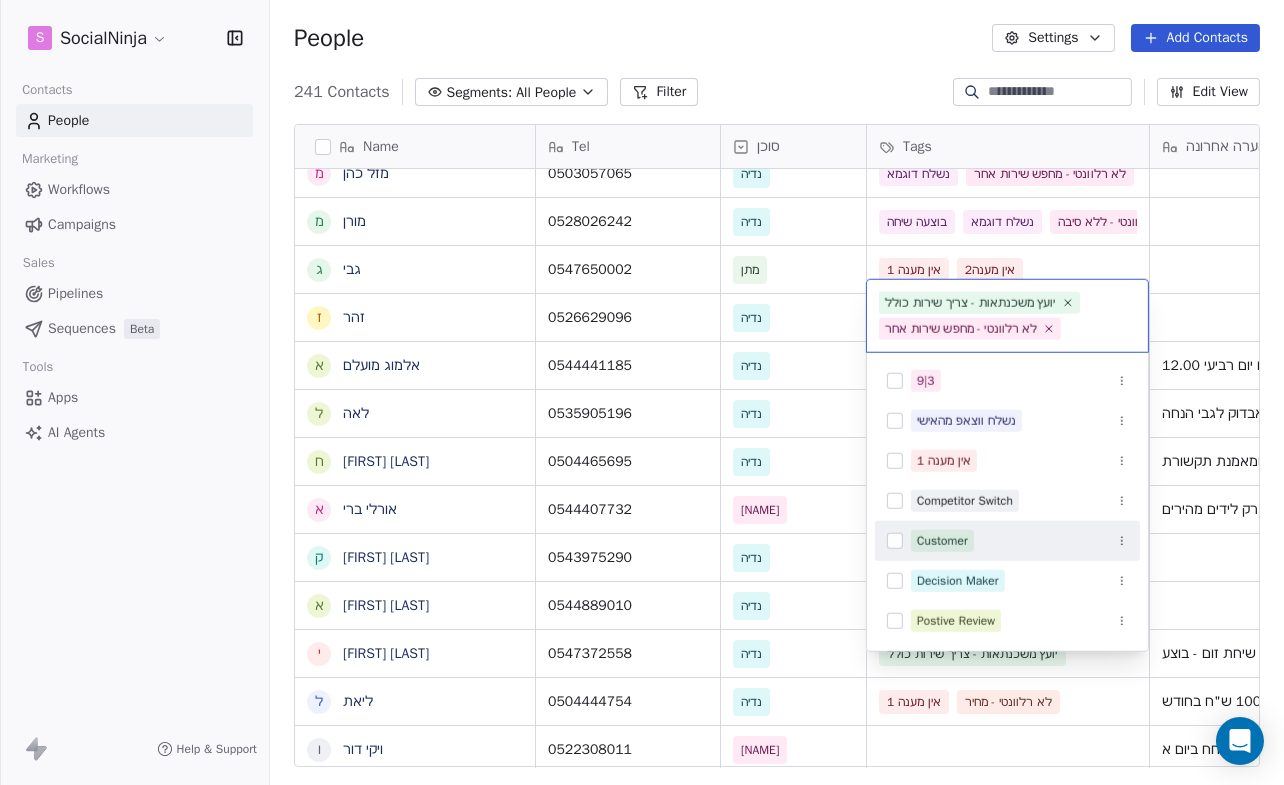 click on "Name א אלירן א אודי נח ש שרון ה הלנה א איתן הדרי א אייל ר רביד ק קוראל אנגלשטיין א אמיר ע עוז מ מזל כהן מ מורן ג גבי ז זהר א אלמוג מועלם ל לאה ח חוי פוזנר א אורלי ברי ק קובי יהושע א אמיר דנצינגר י יניב צנחני ל ליאת ו ויקי דור א אמיר ש שלי י יהודה מורג ל ליאורה ח חגיא ה הדס י יעקב ד דורון דישבק נ נועם סגל ז זיוה ש שלומי ת תומר ת תהילה קדוש ל לאה הופמן א אברהם מ מתן כהן י יסמין ל לילך י יצחק ר רונית מנשורי Tel [PHONE]" at bounding box center [642, 392] 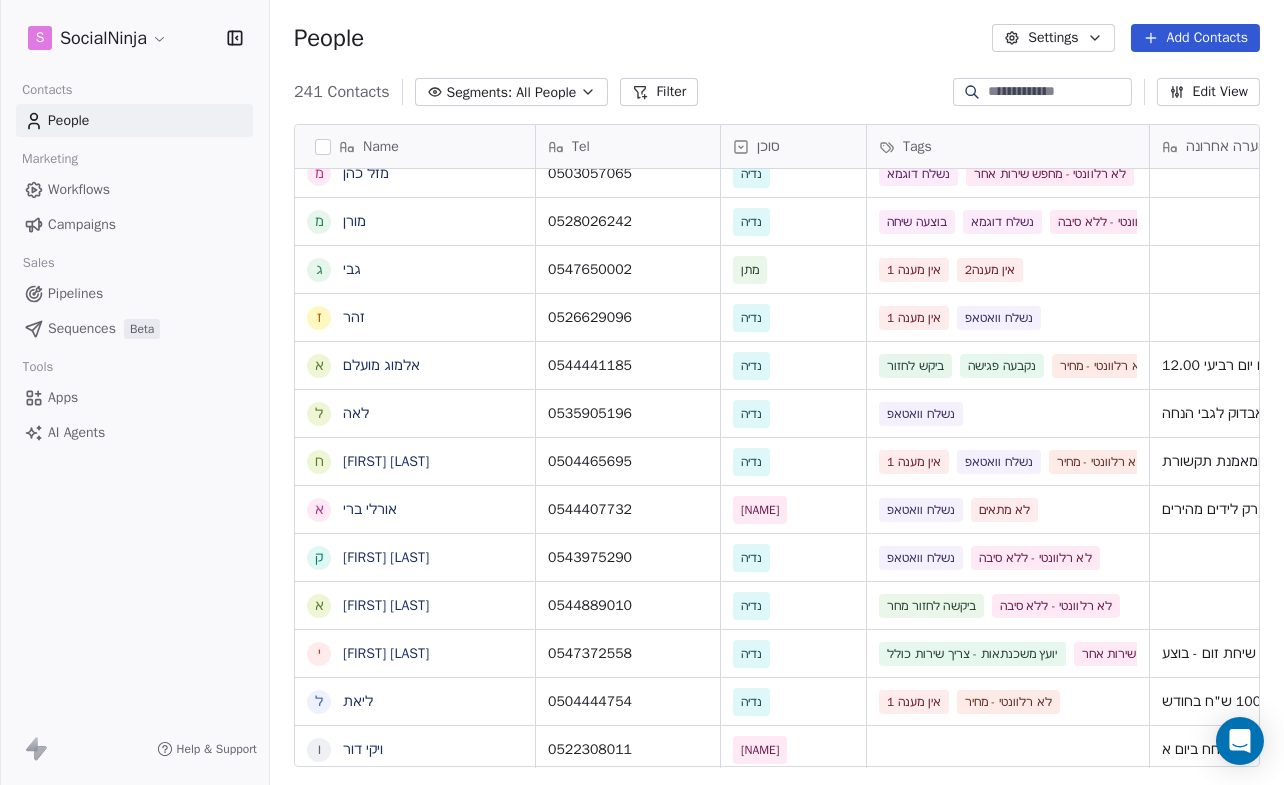 scroll, scrollTop: 468, scrollLeft: 0, axis: vertical 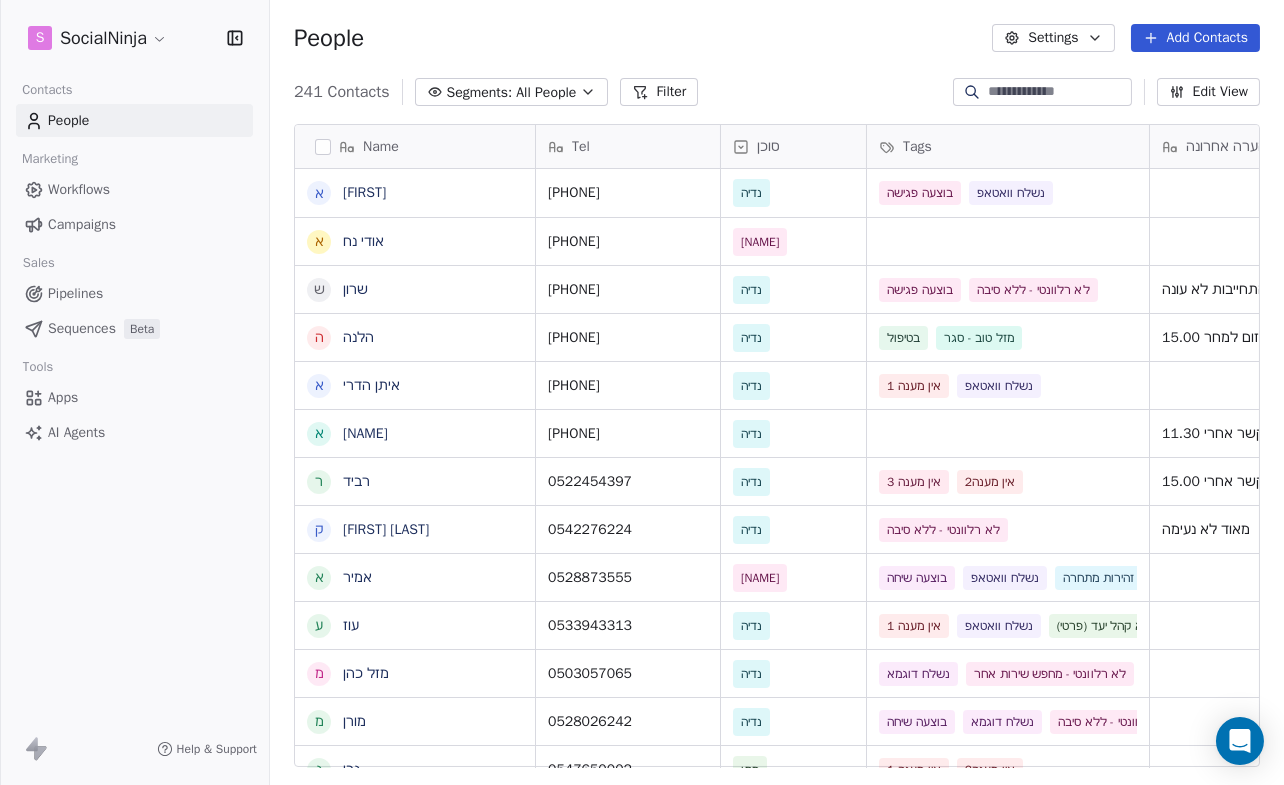 click at bounding box center [1058, 92] 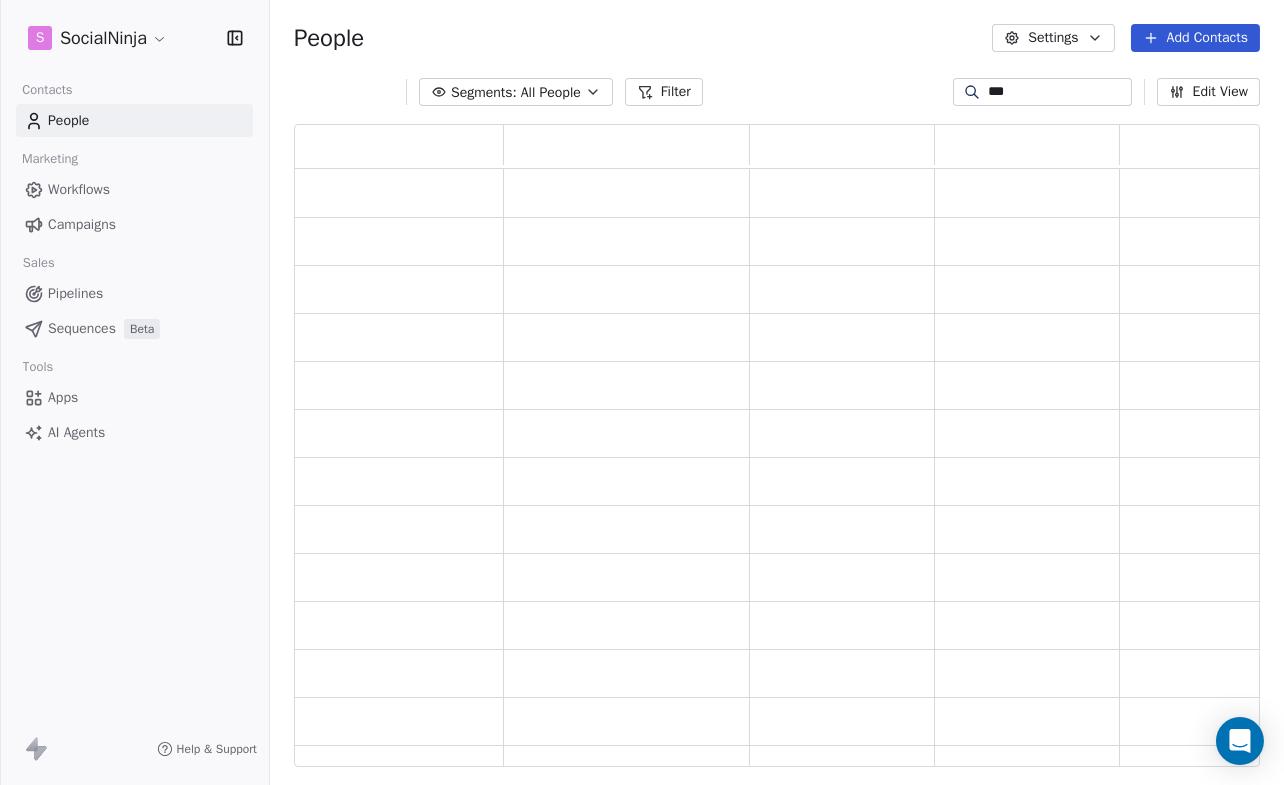 type on "****" 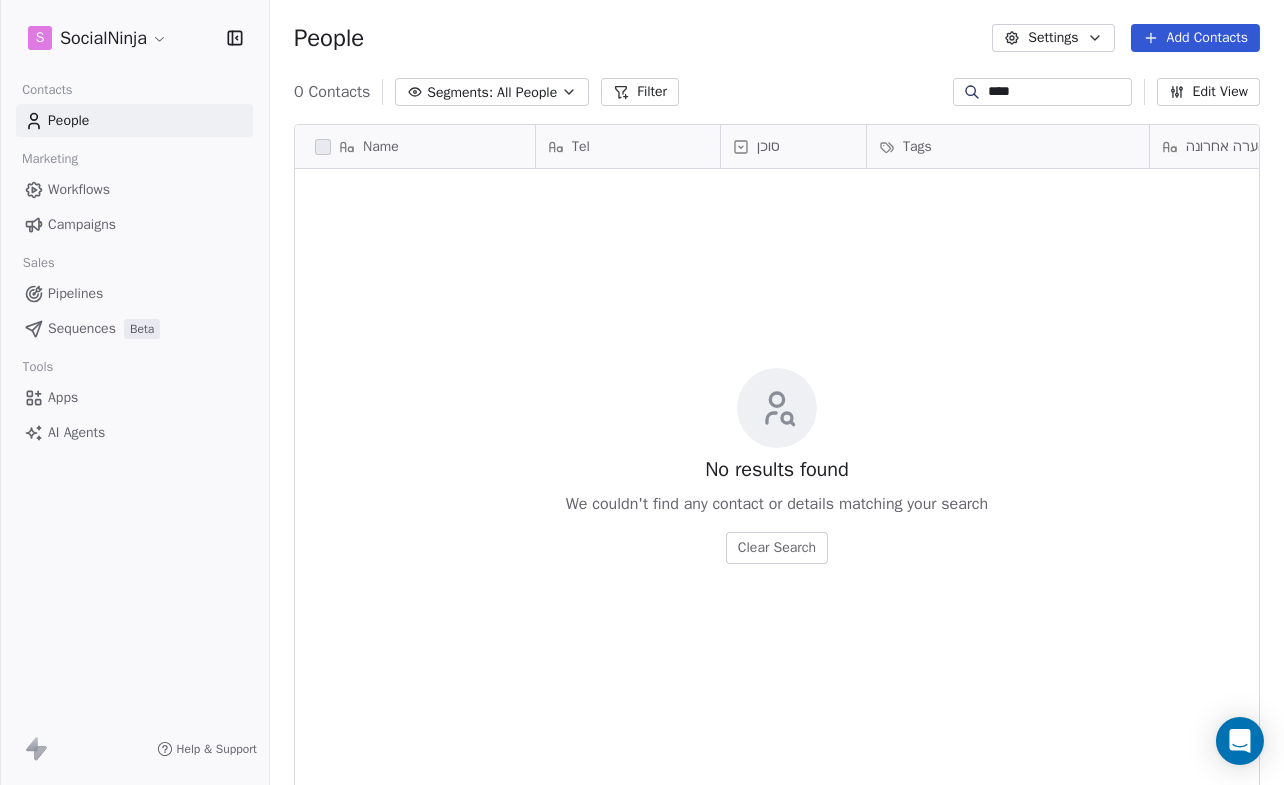 scroll, scrollTop: 0, scrollLeft: 0, axis: both 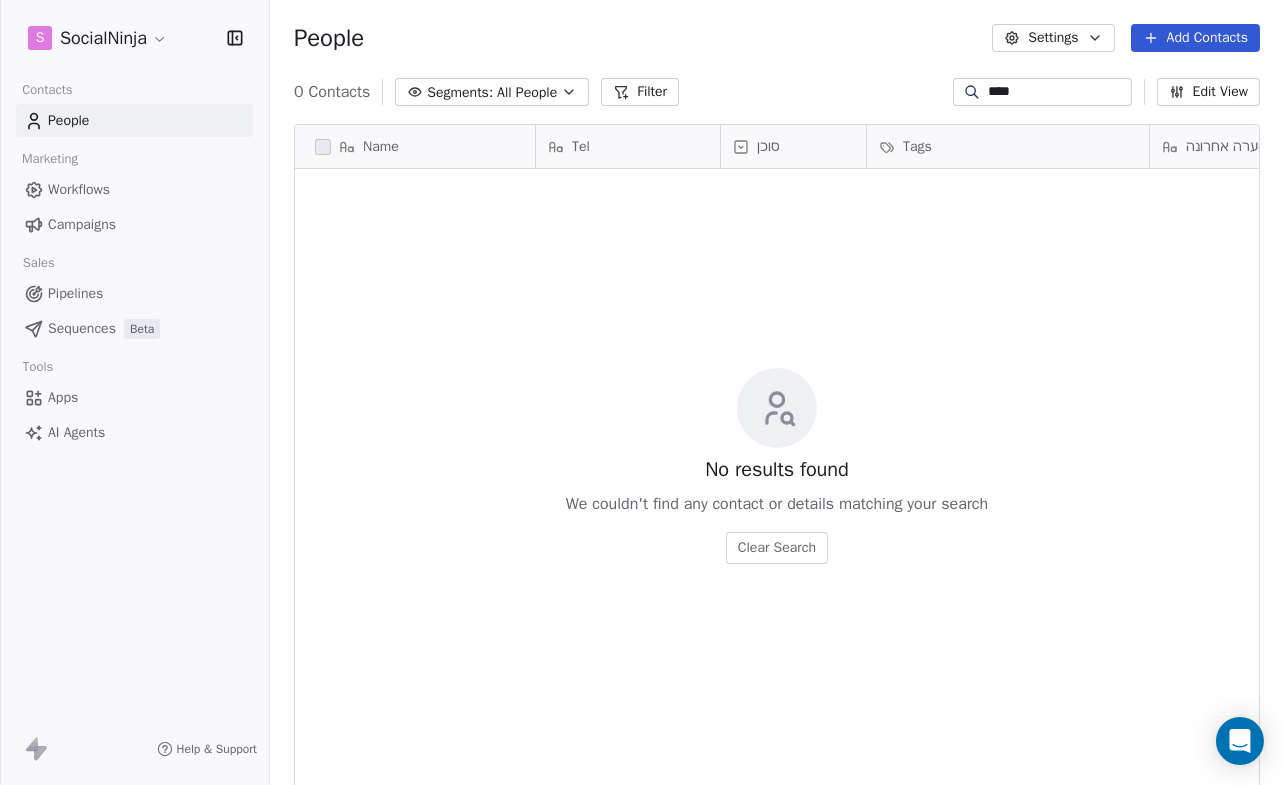 drag, startPoint x: 996, startPoint y: 87, endPoint x: 958, endPoint y: 91, distance: 38.209946 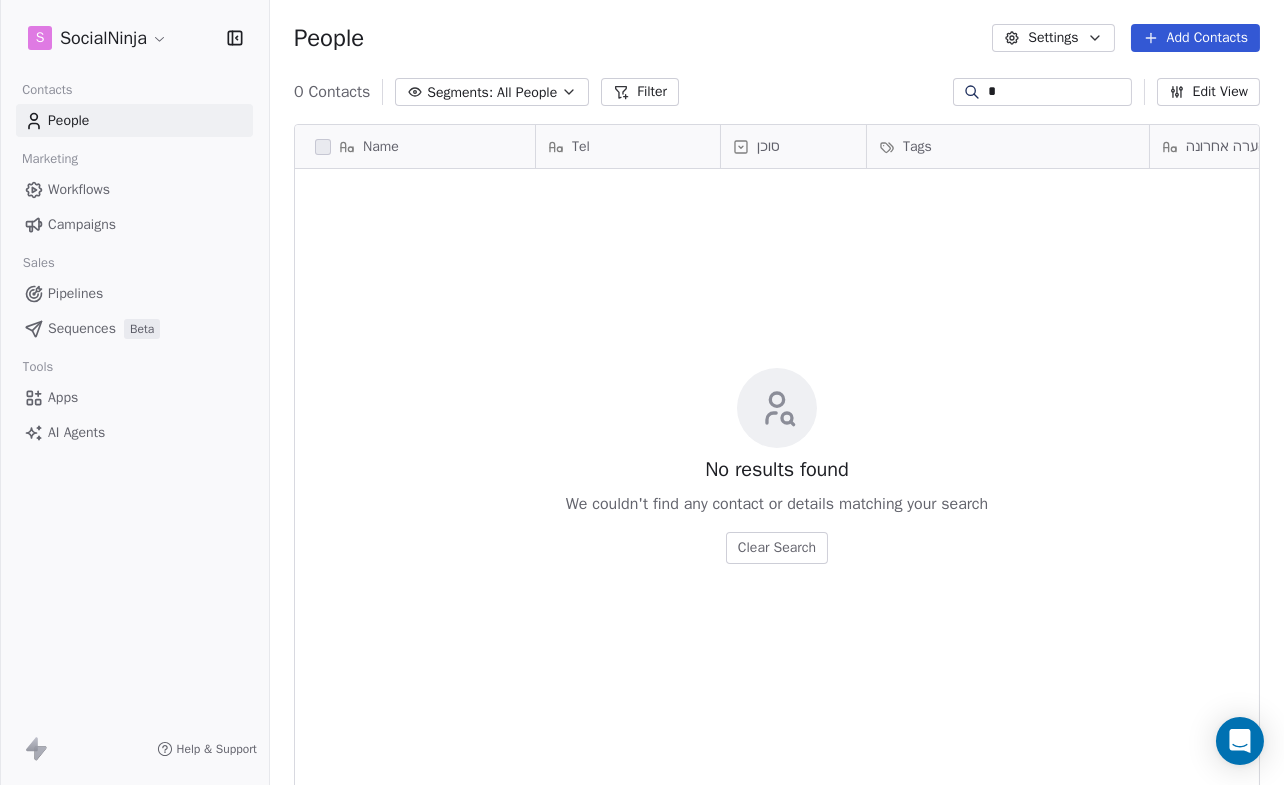 scroll, scrollTop: 15, scrollLeft: 15, axis: both 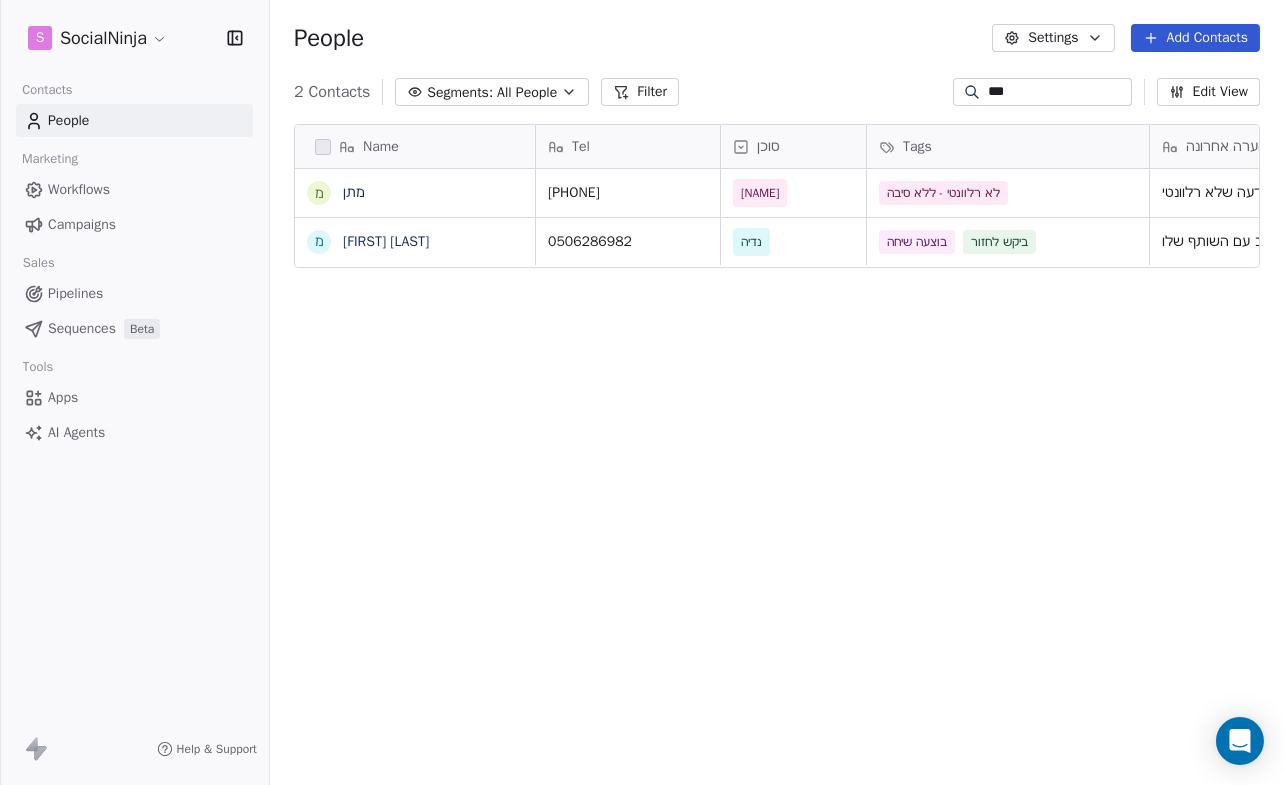 type on "***" 